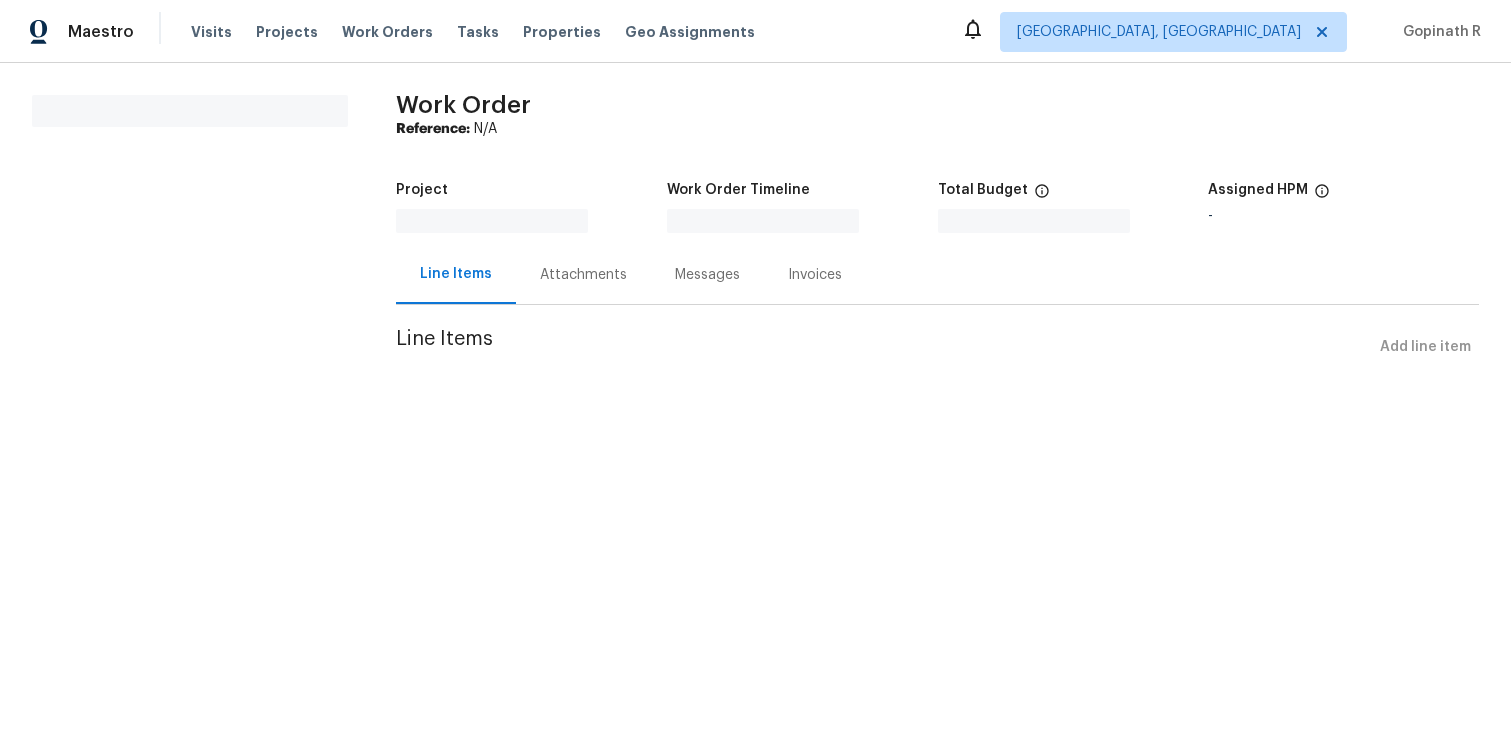 scroll, scrollTop: 0, scrollLeft: 0, axis: both 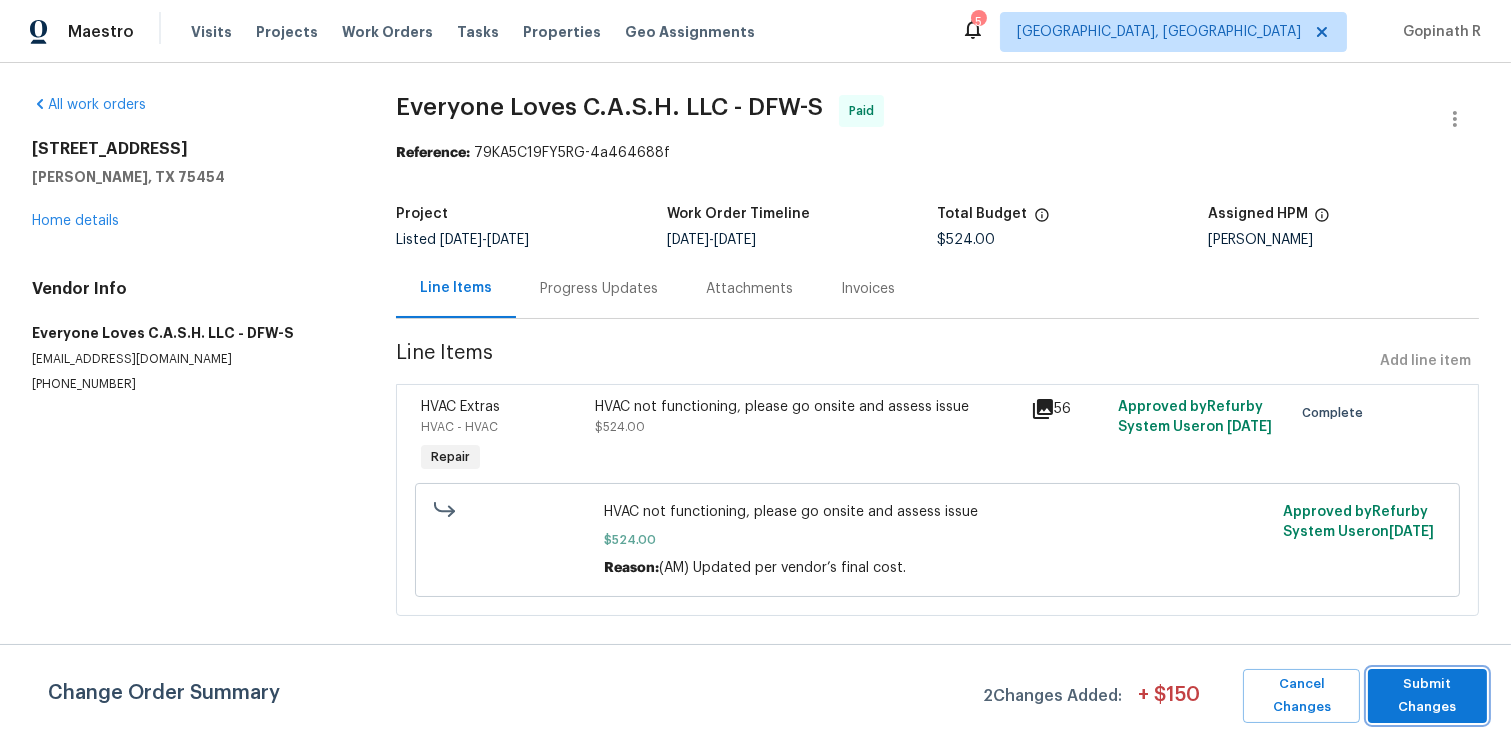 click on "Submit Changes" at bounding box center (1427, 696) 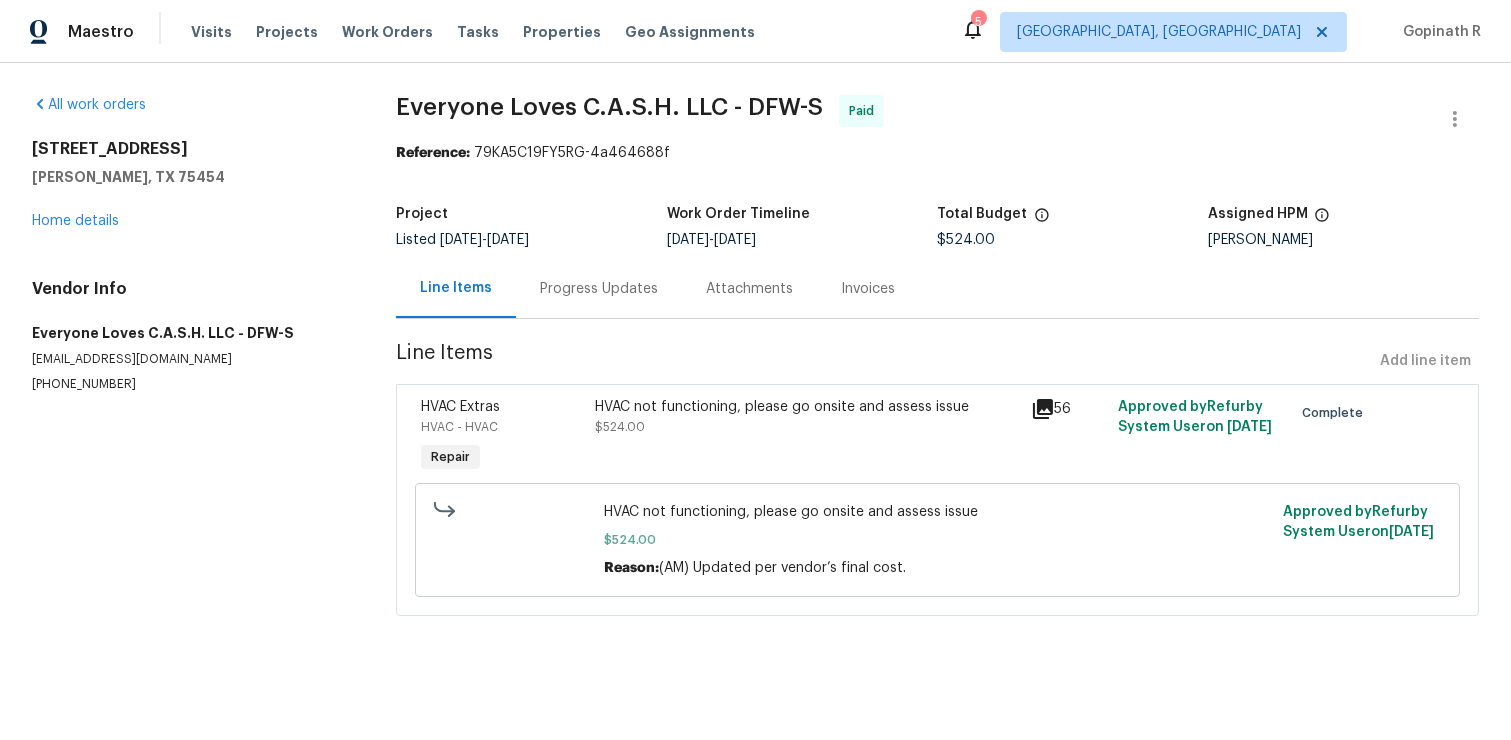 click on "Progress Updates" at bounding box center [599, 289] 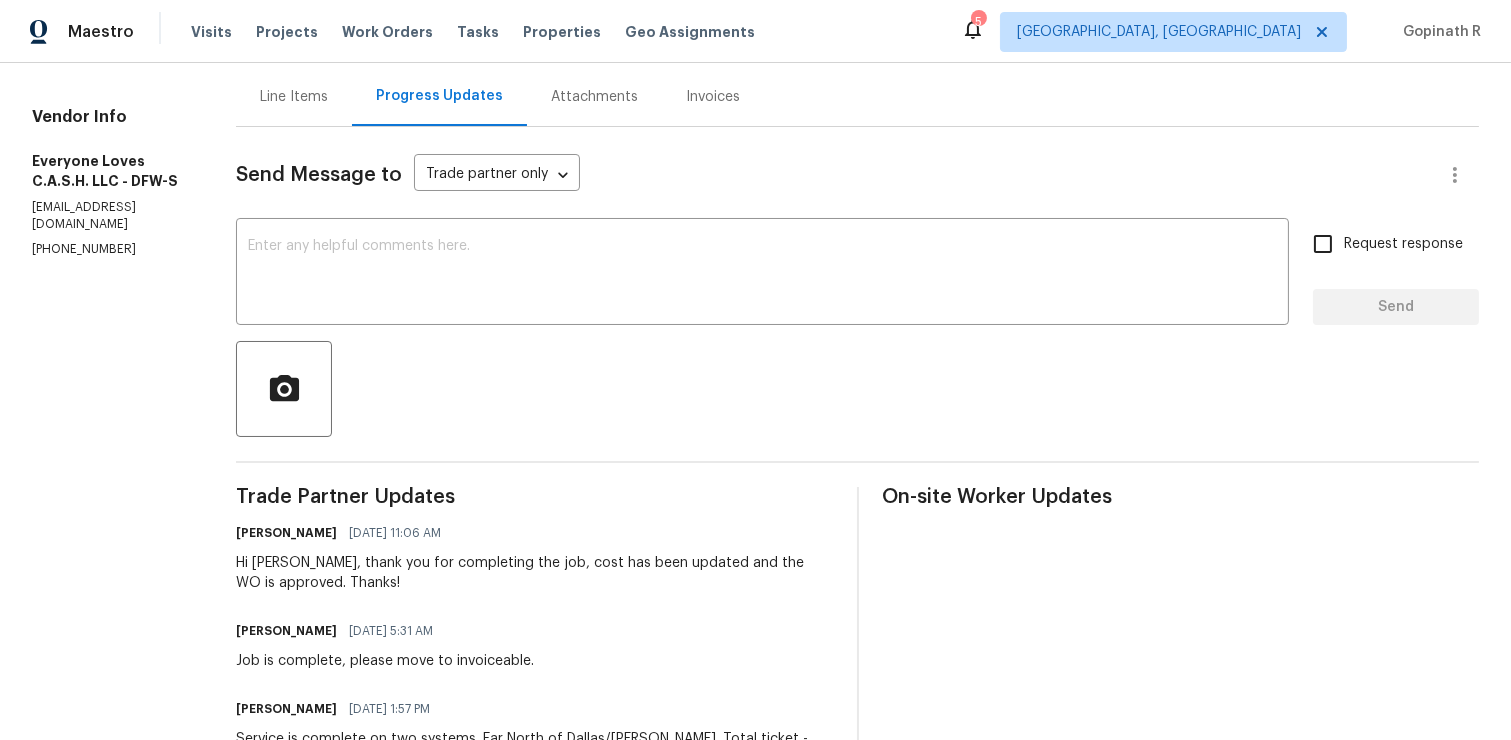 scroll, scrollTop: 0, scrollLeft: 0, axis: both 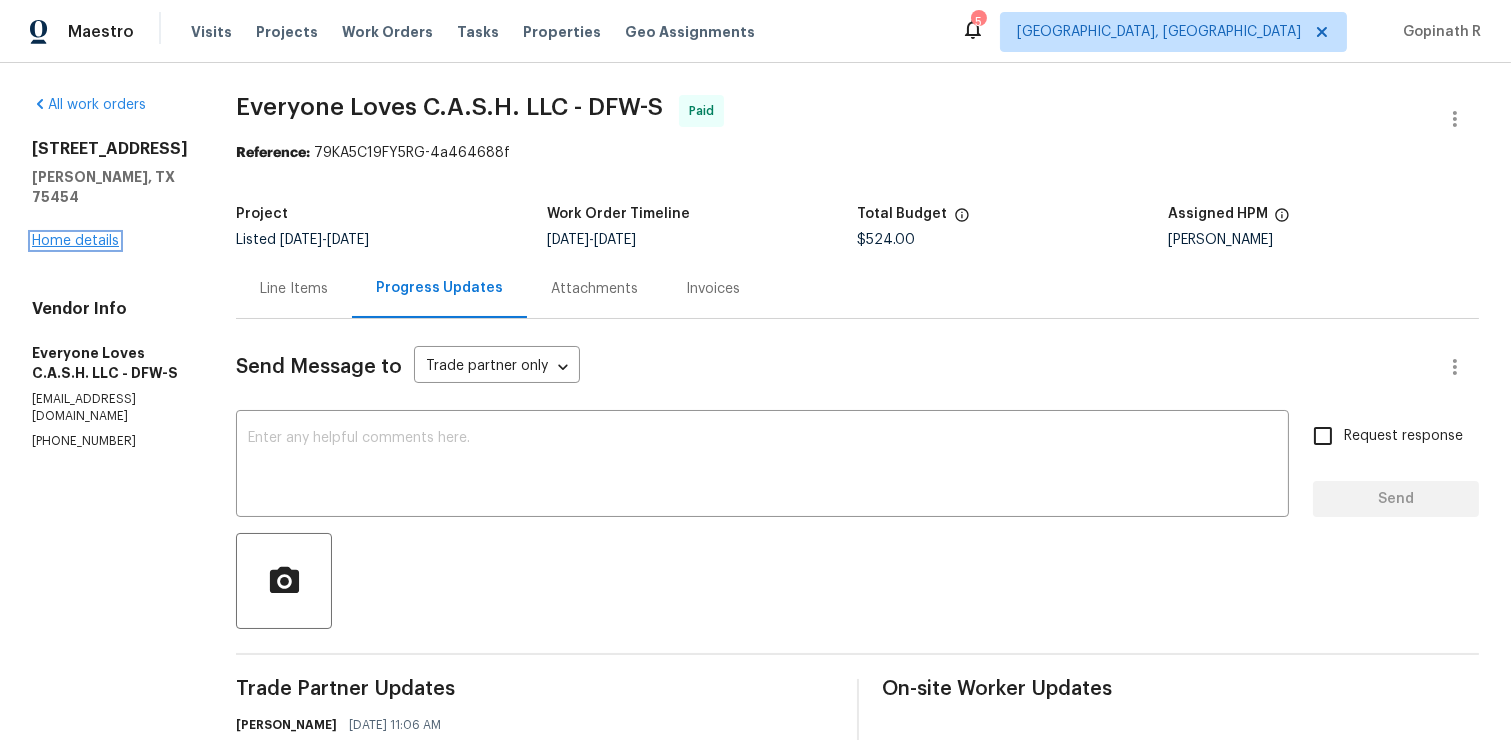 click on "Home details" at bounding box center [75, 241] 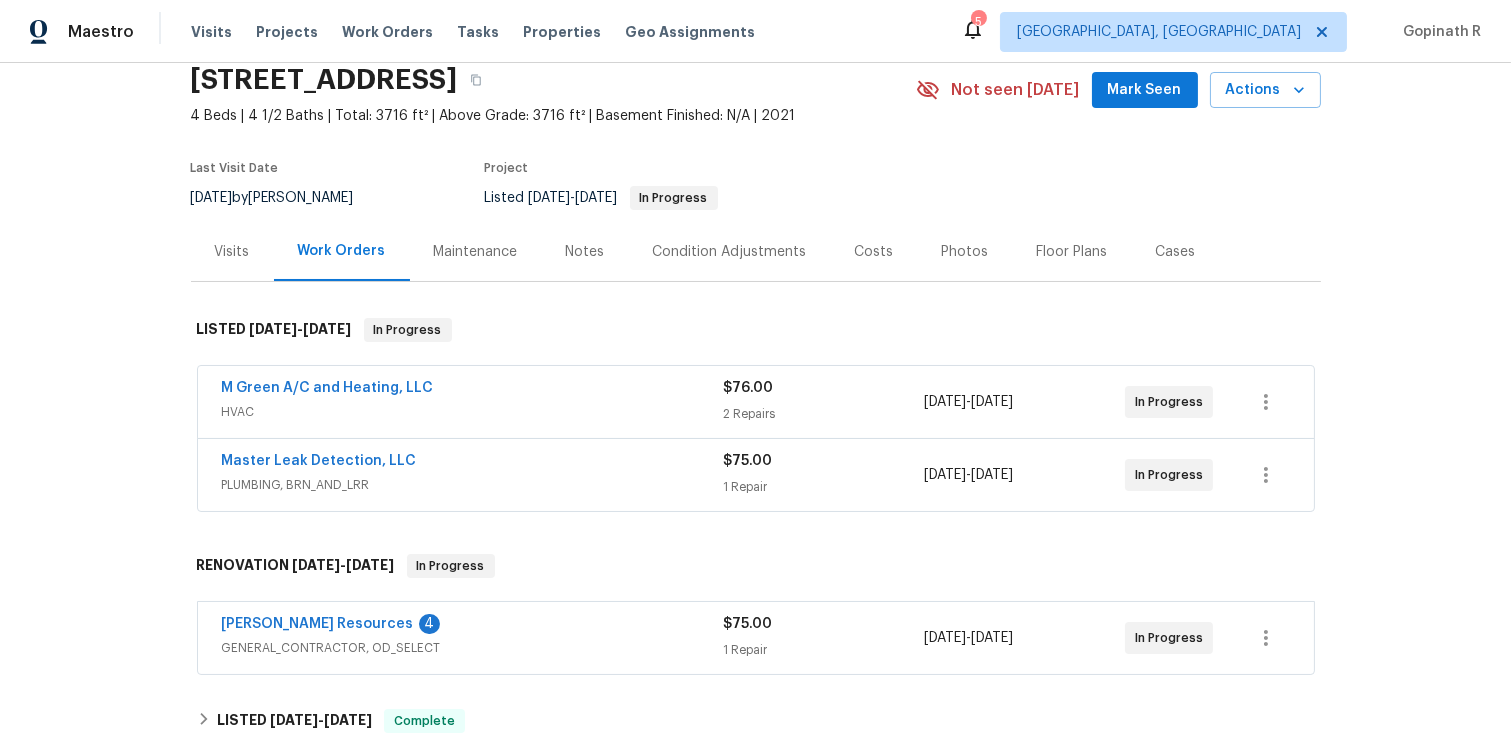 scroll, scrollTop: 124, scrollLeft: 0, axis: vertical 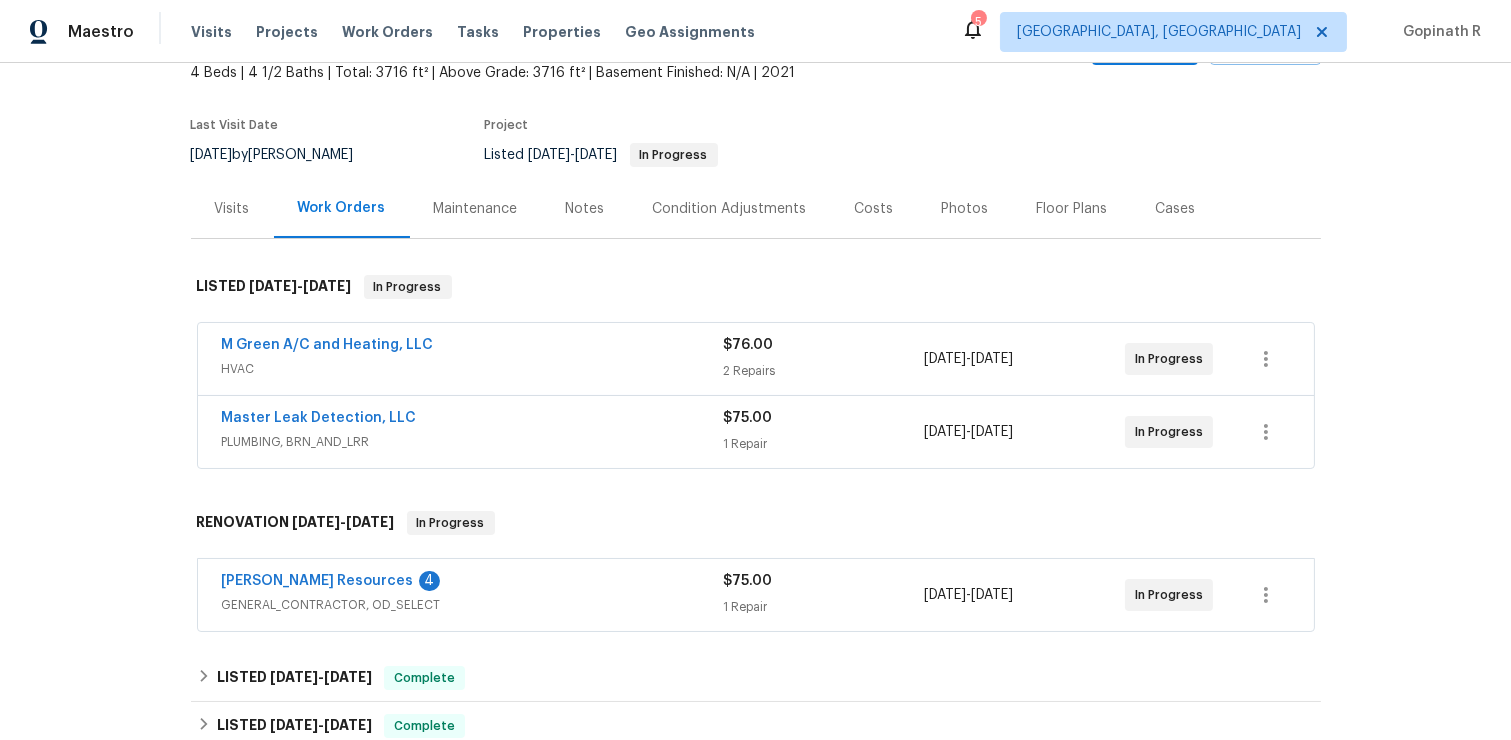 click on "PLUMBING, BRN_AND_LRR" at bounding box center (473, 442) 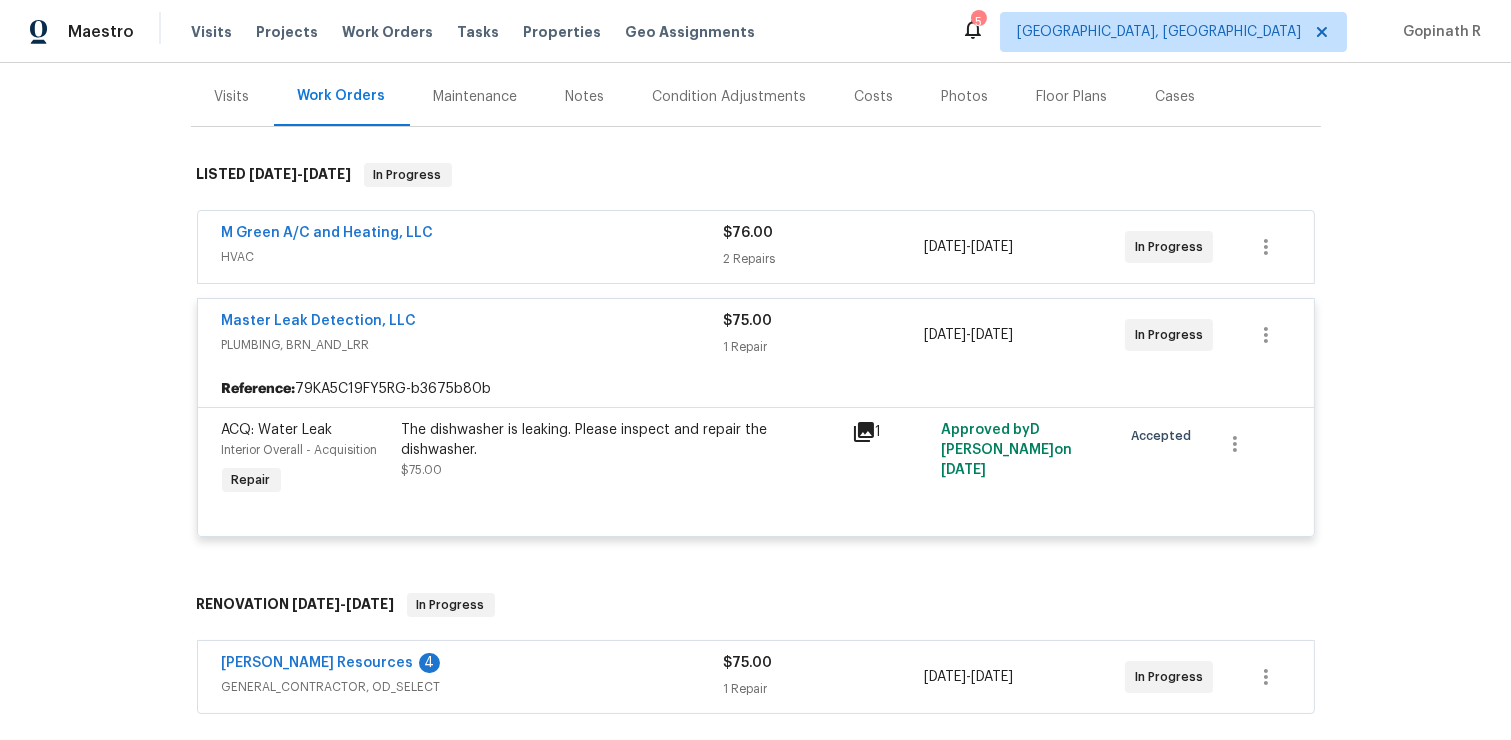 scroll, scrollTop: 245, scrollLeft: 0, axis: vertical 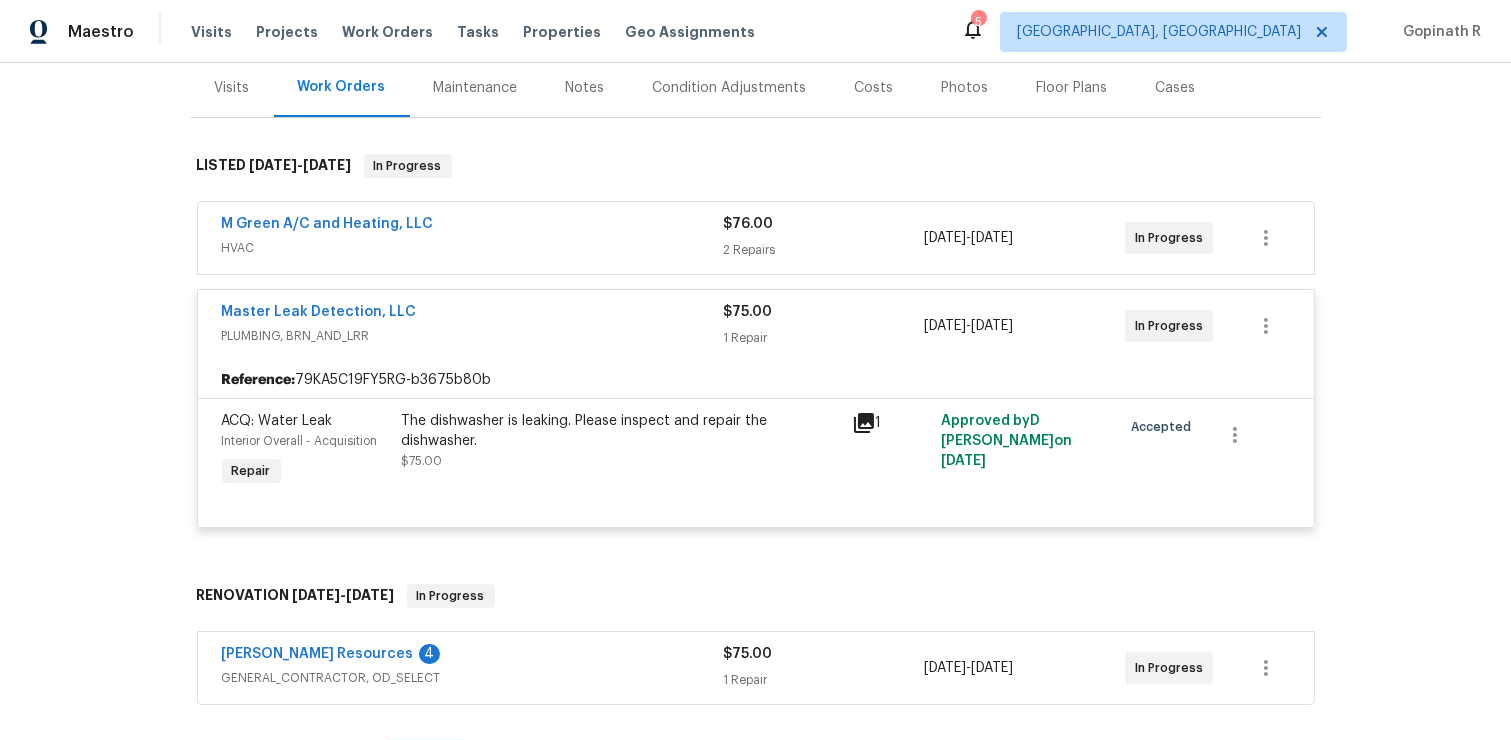 click on "HVAC" at bounding box center (473, 248) 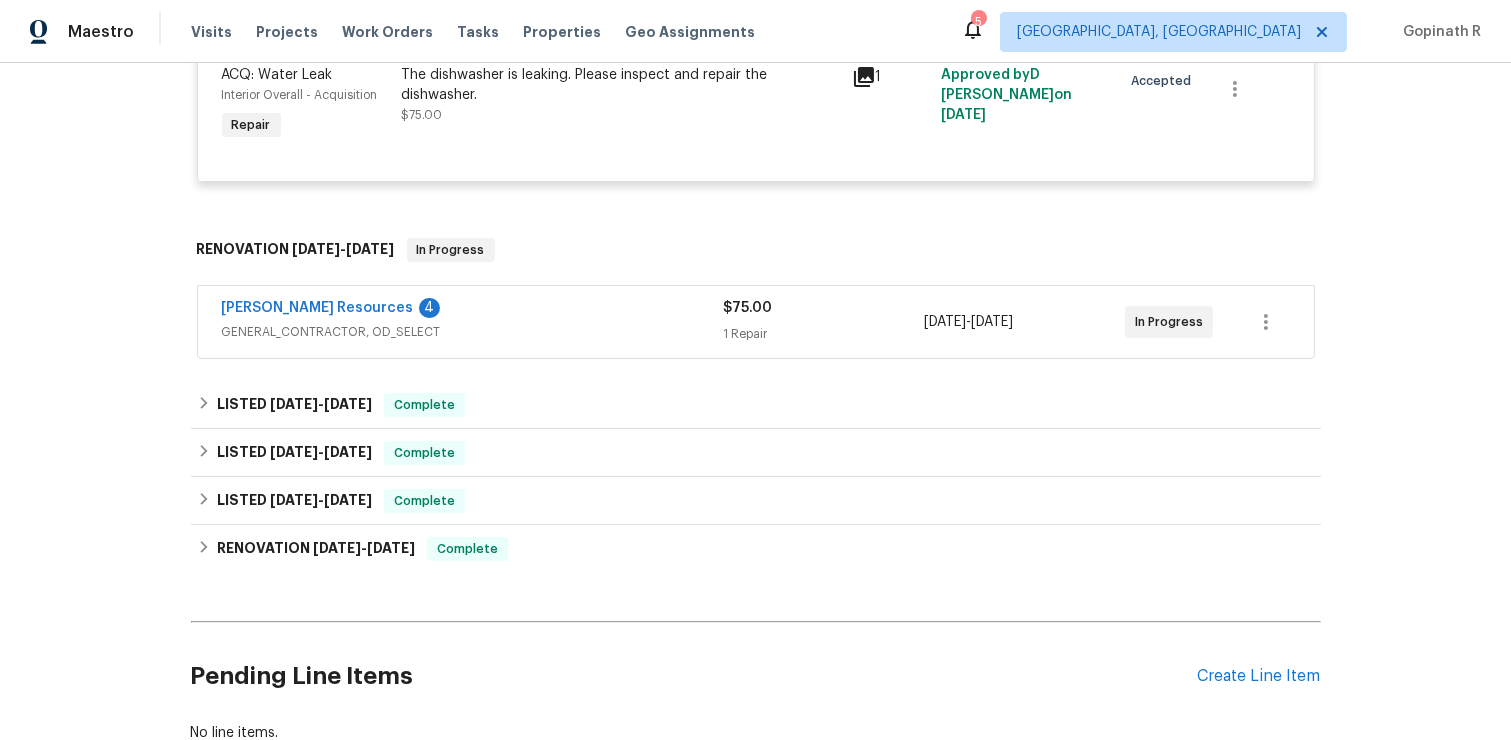 scroll, scrollTop: 917, scrollLeft: 0, axis: vertical 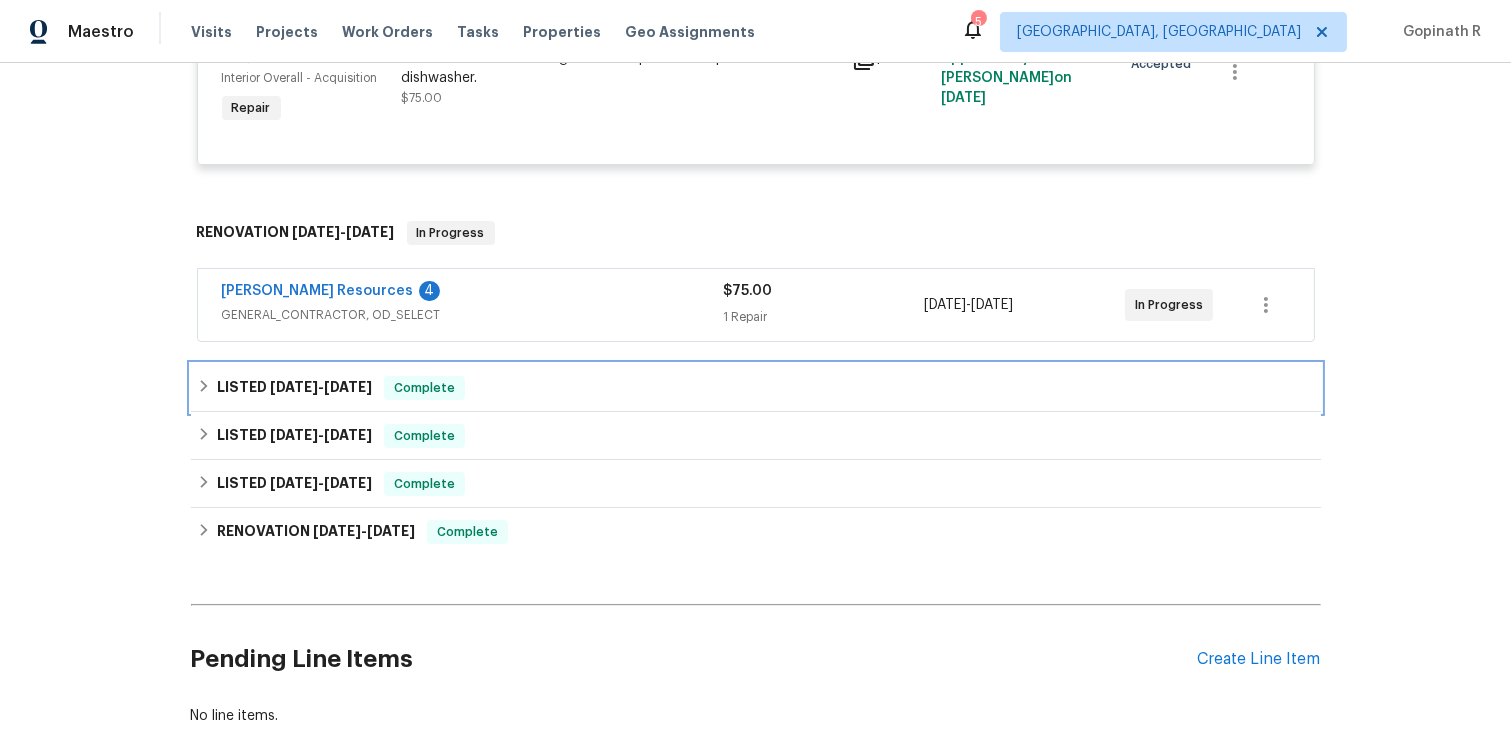 click on "LISTED   7/1/25  -  7/2/25 Complete" at bounding box center (756, 388) 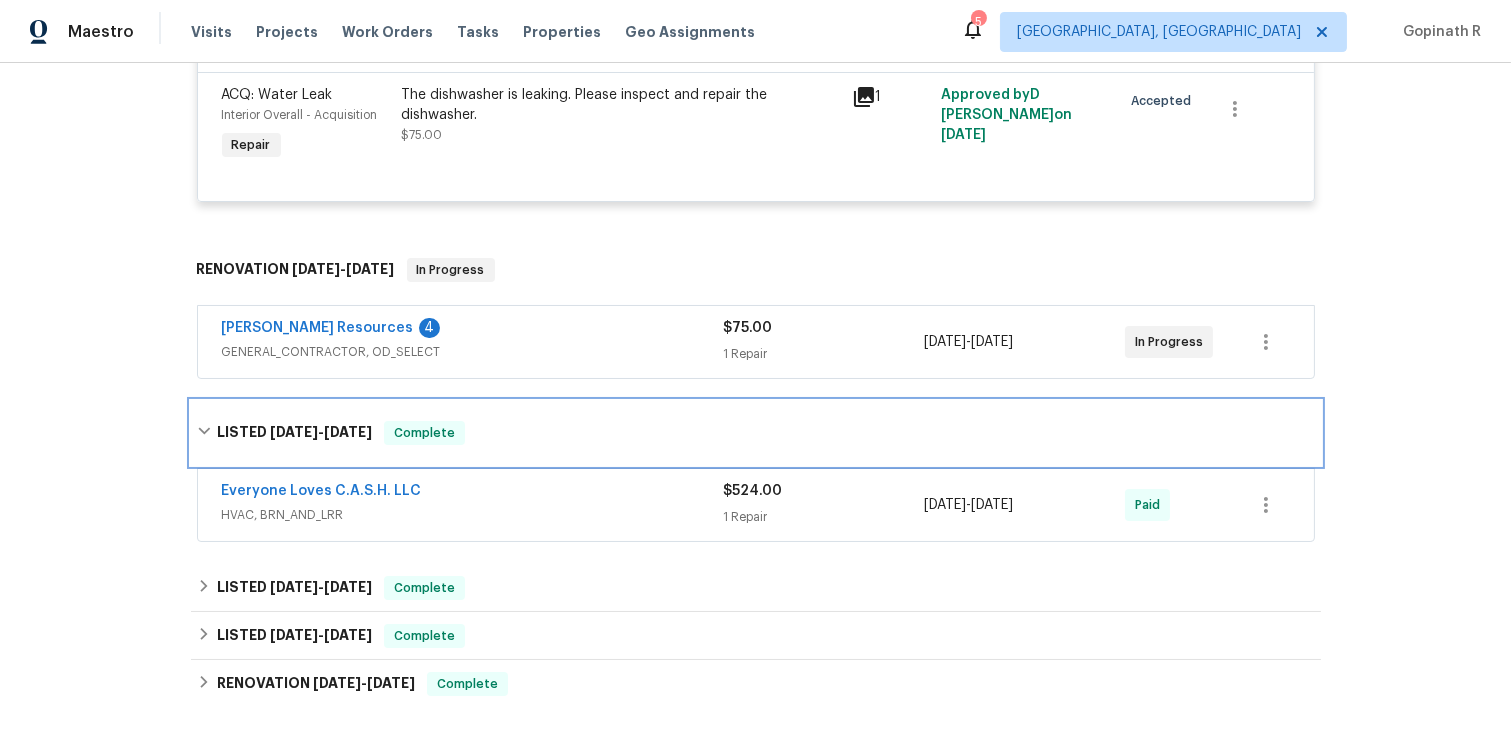 scroll, scrollTop: 908, scrollLeft: 0, axis: vertical 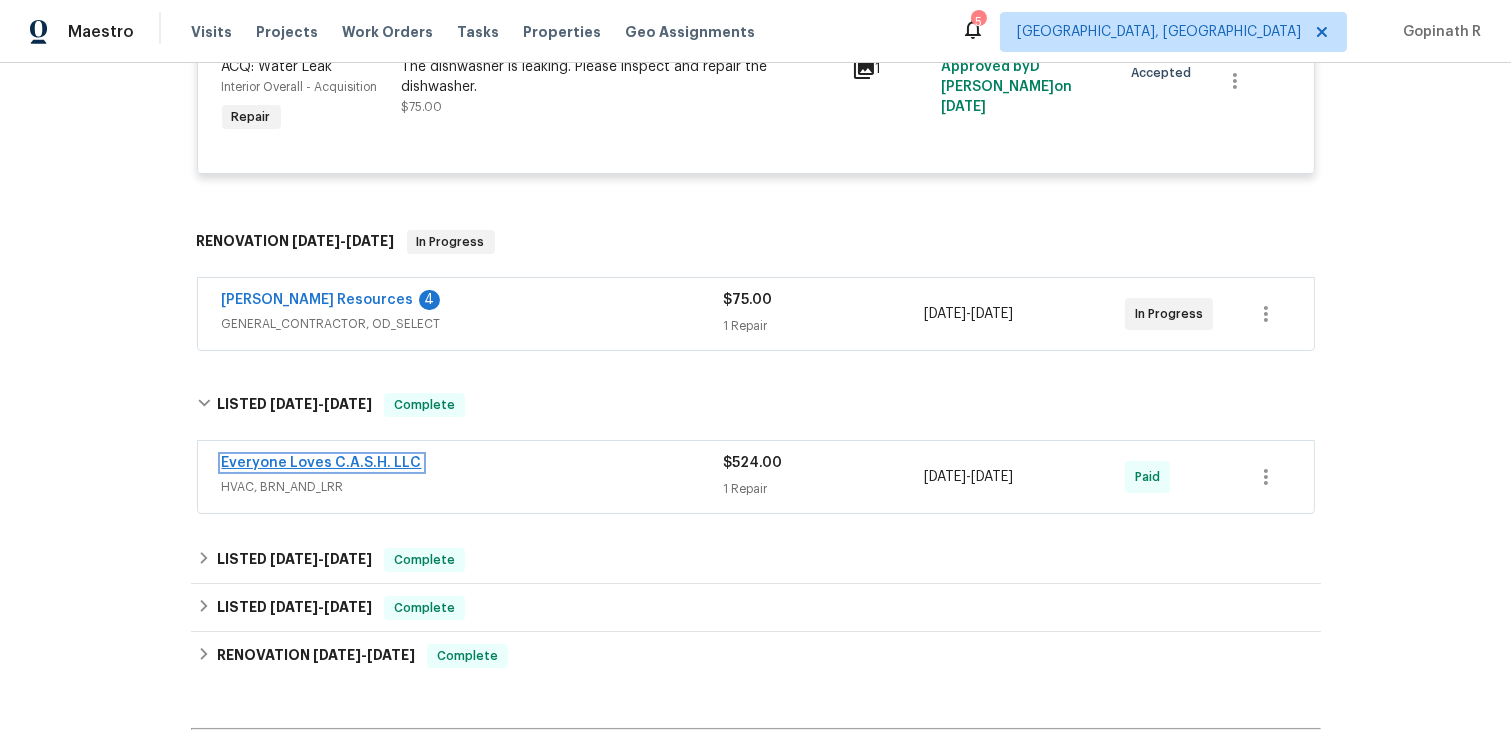 click on "Everyone Loves C.A.S.H. LLC" at bounding box center [322, 463] 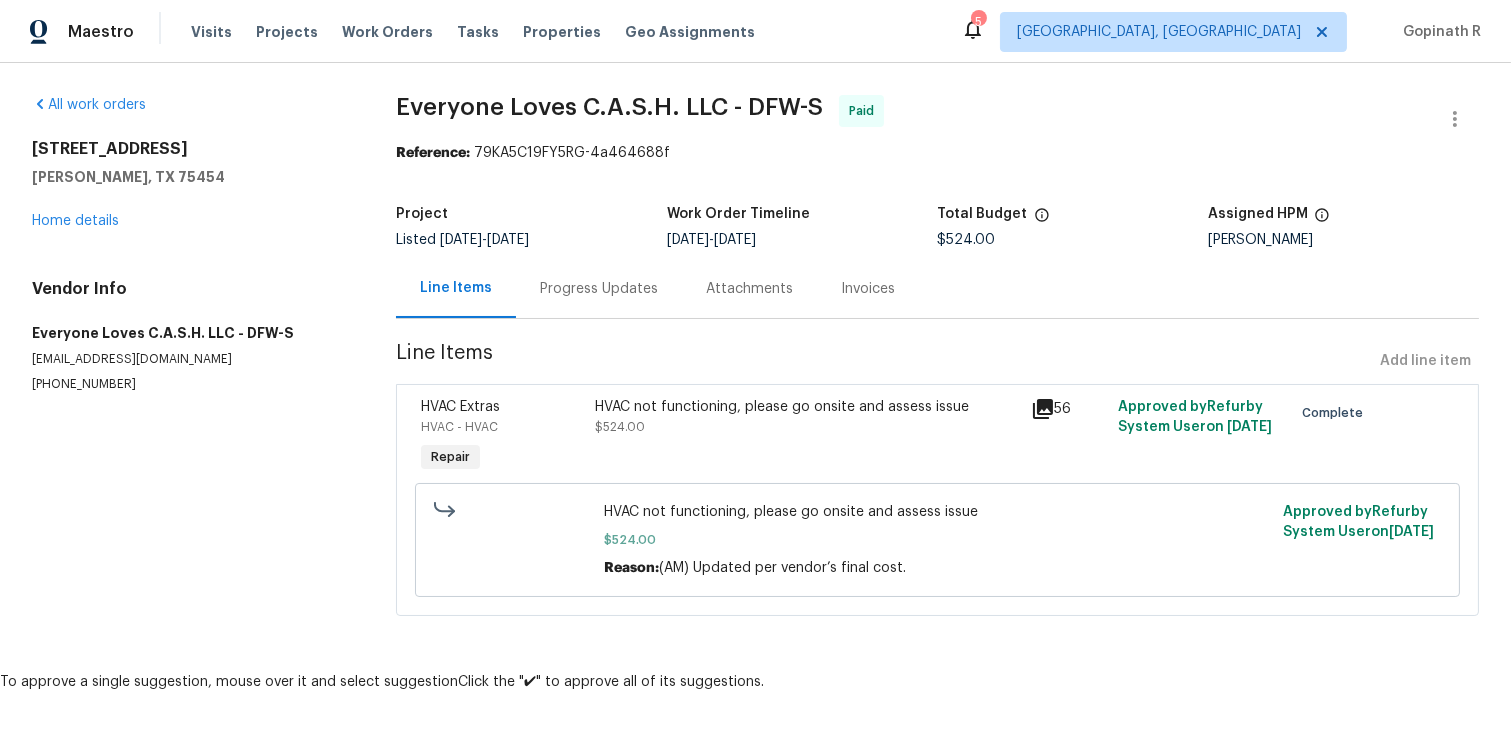 click on "Progress Updates" at bounding box center (599, 289) 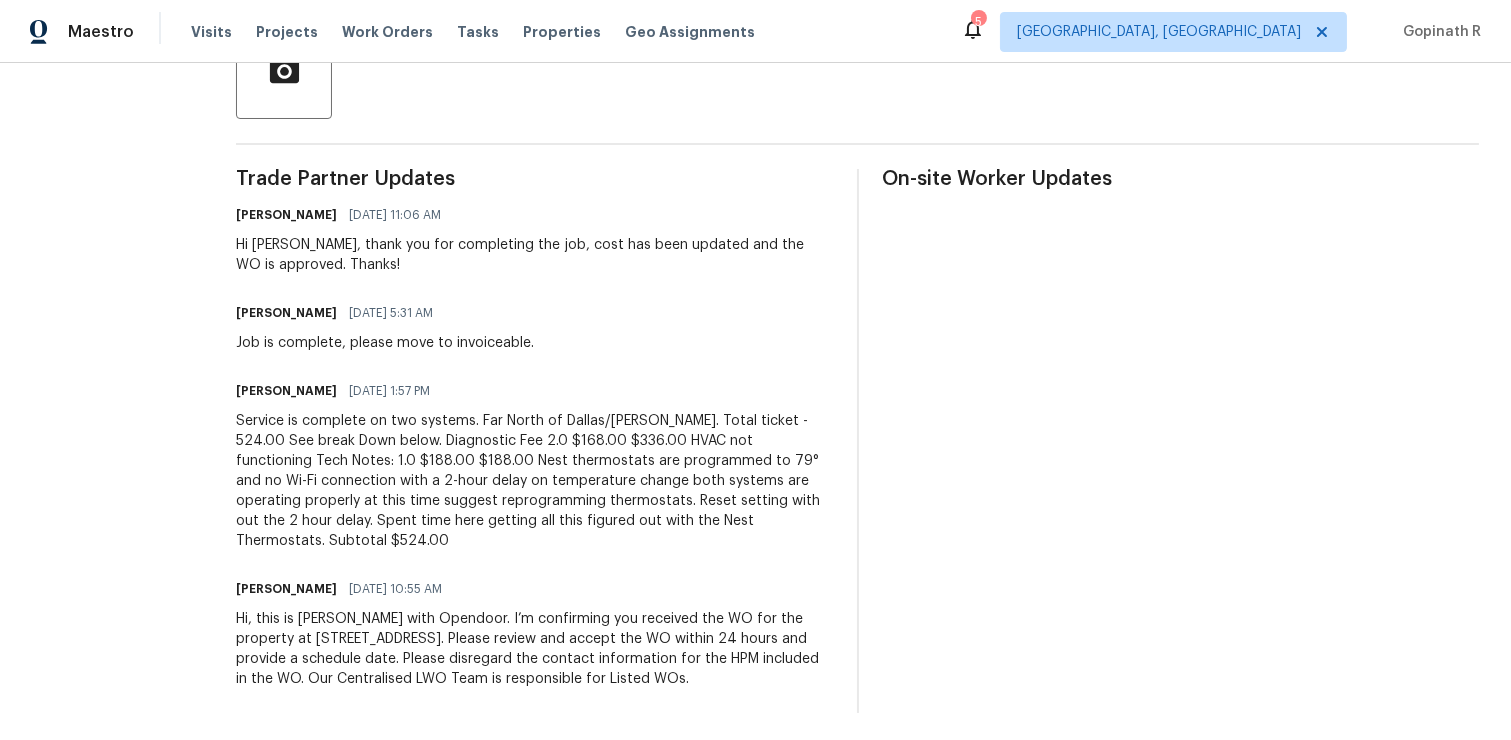 scroll, scrollTop: 0, scrollLeft: 0, axis: both 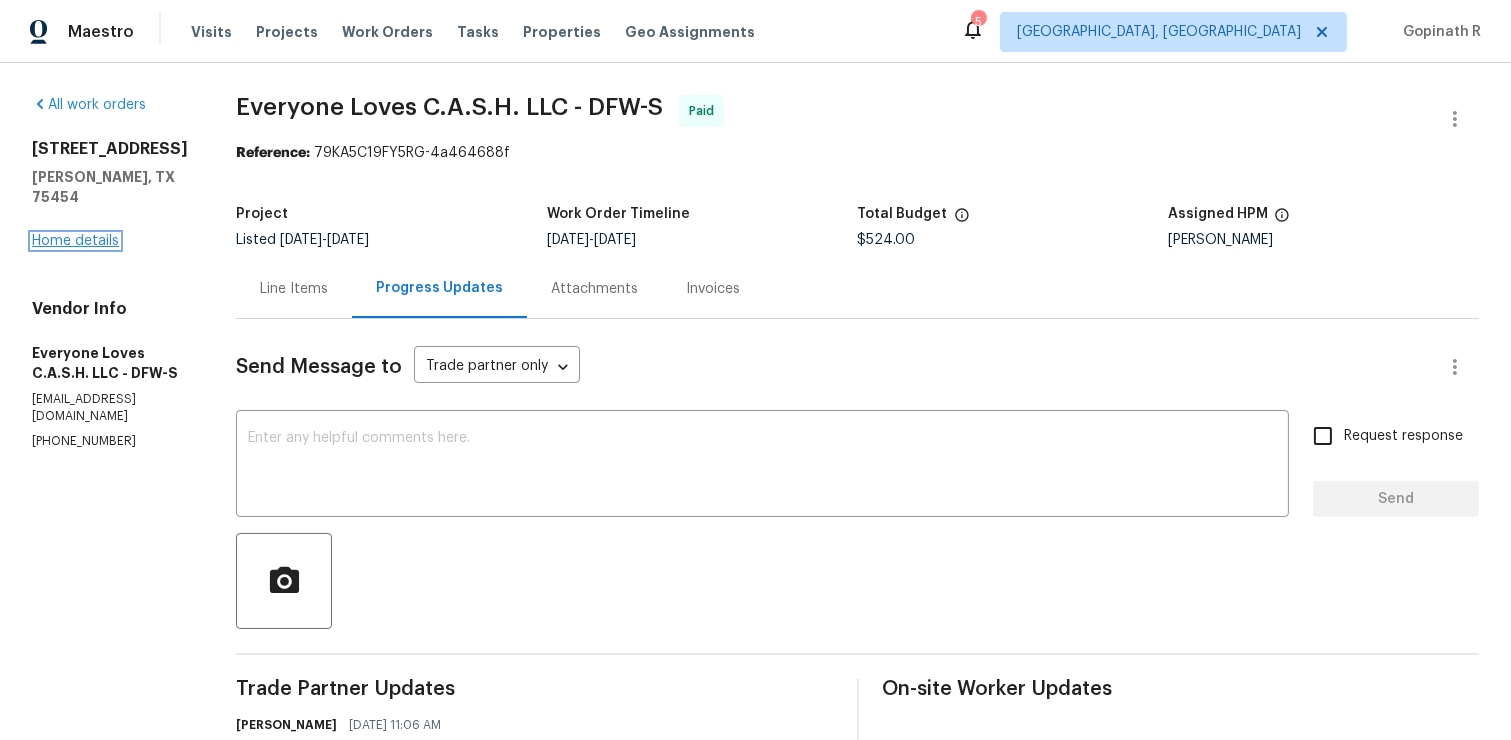 click on "Home details" at bounding box center (75, 241) 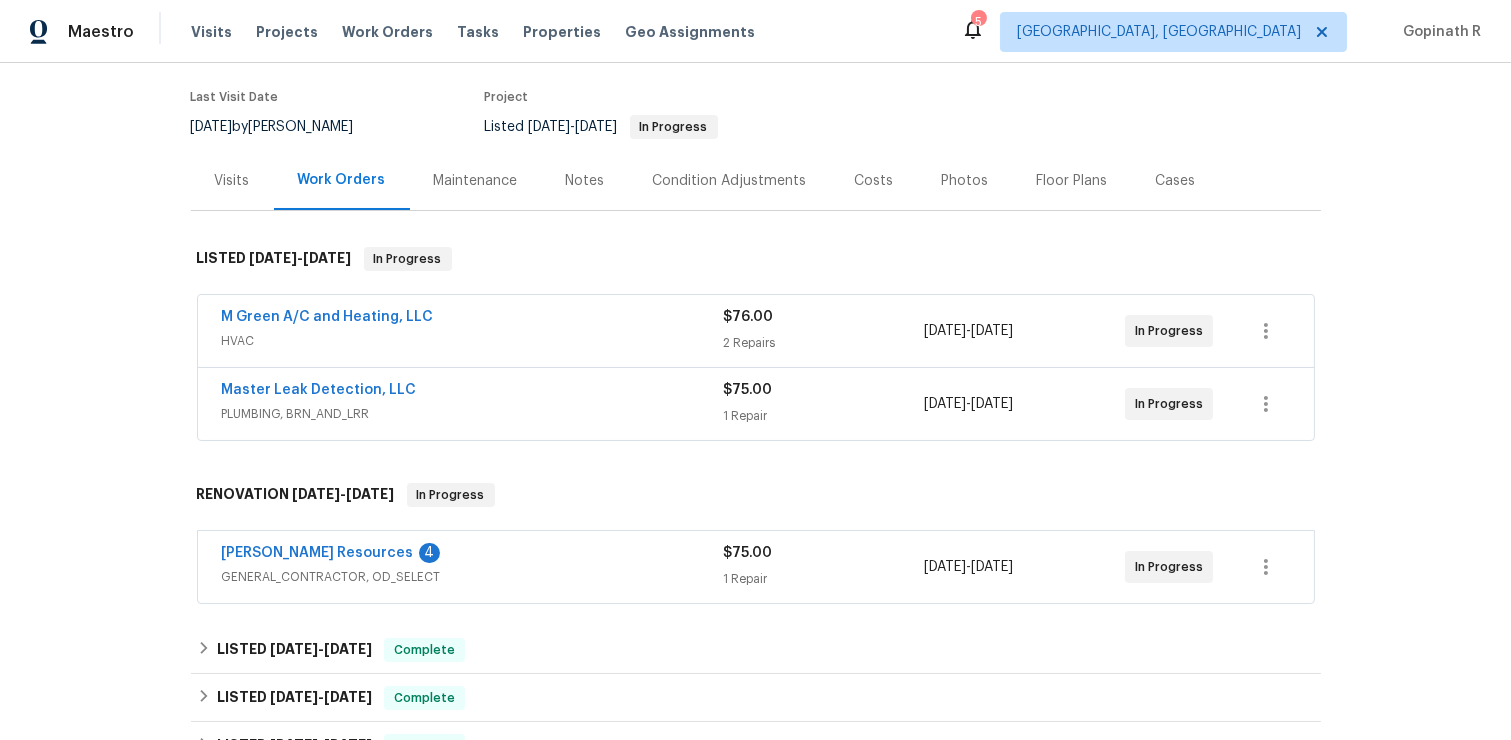 scroll, scrollTop: 270, scrollLeft: 0, axis: vertical 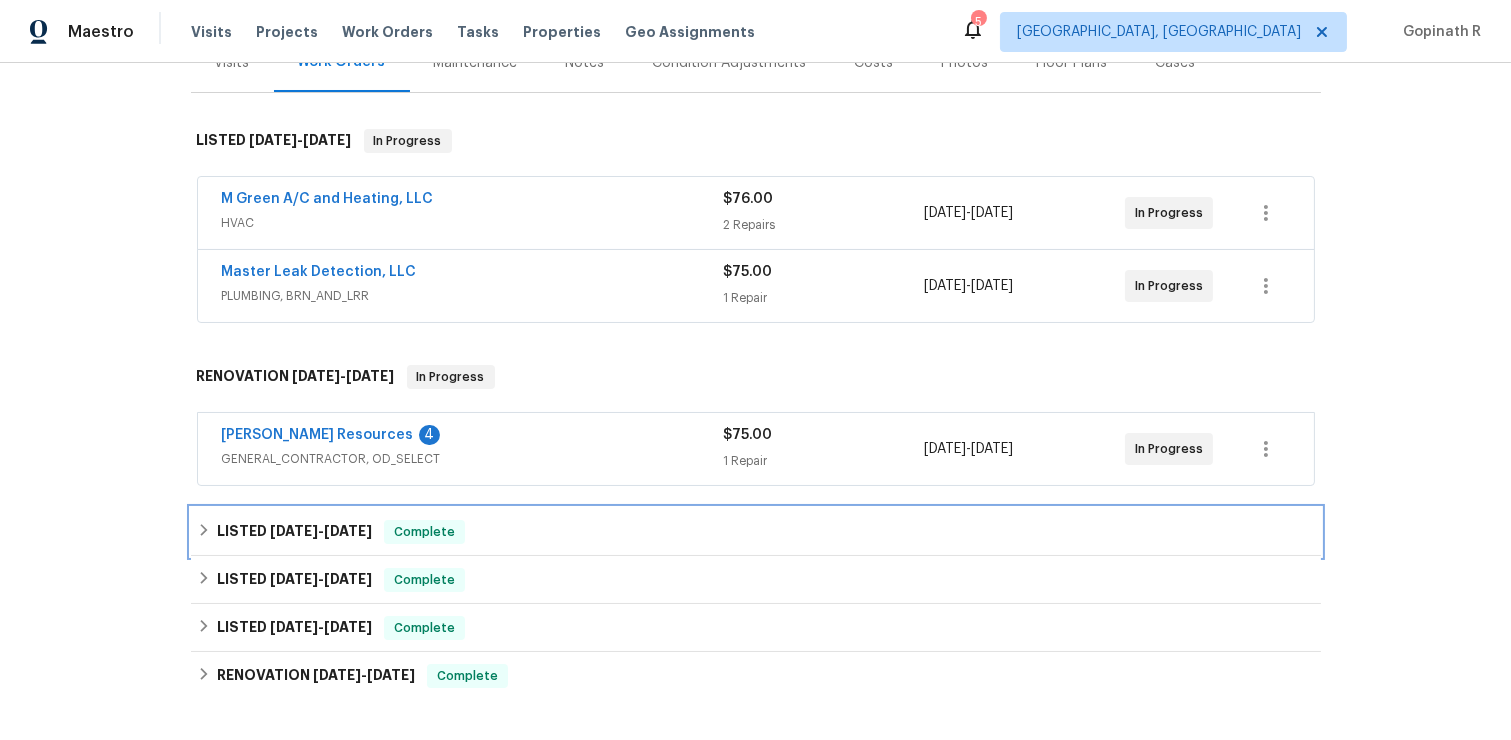 click on "LISTED   7/1/25  -  7/2/25 Complete" at bounding box center [756, 532] 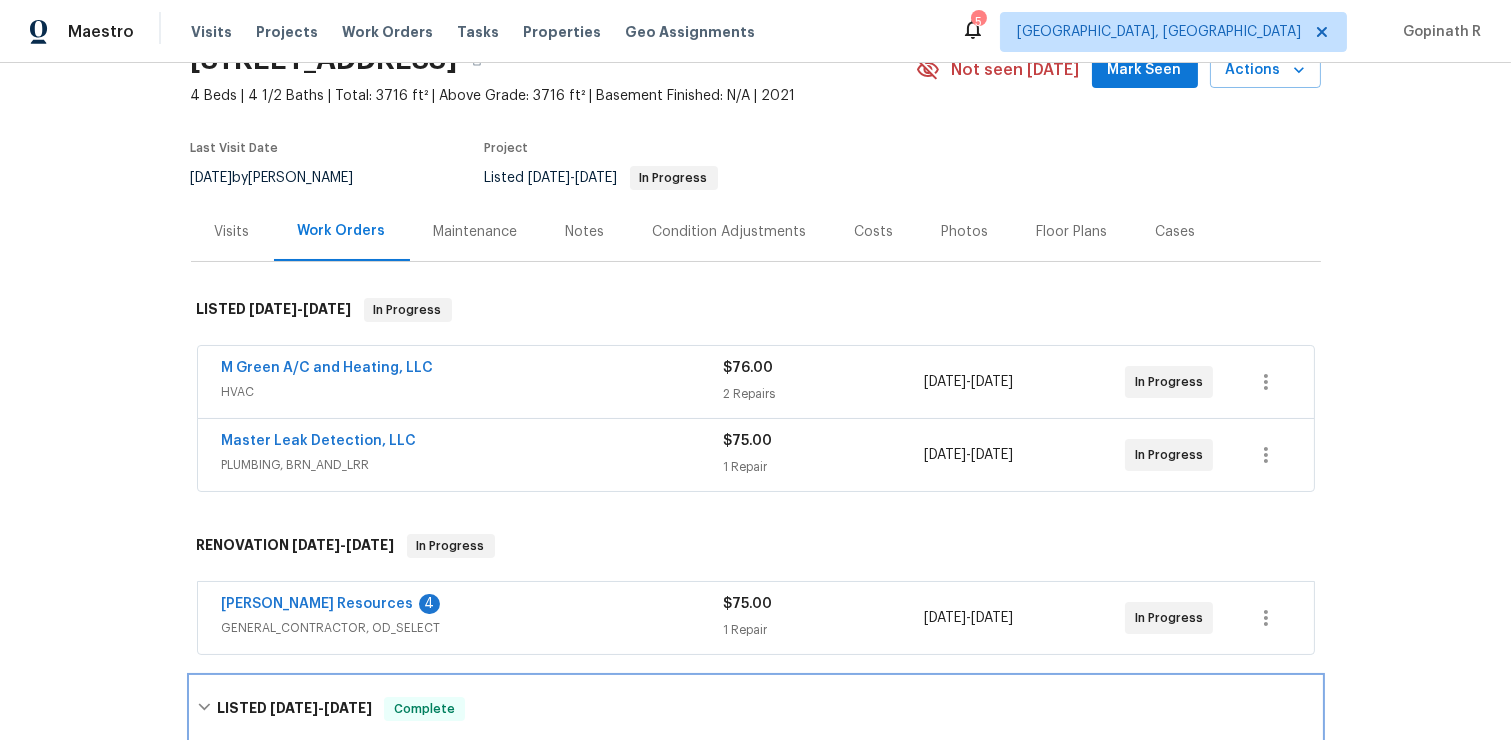 scroll, scrollTop: 74, scrollLeft: 0, axis: vertical 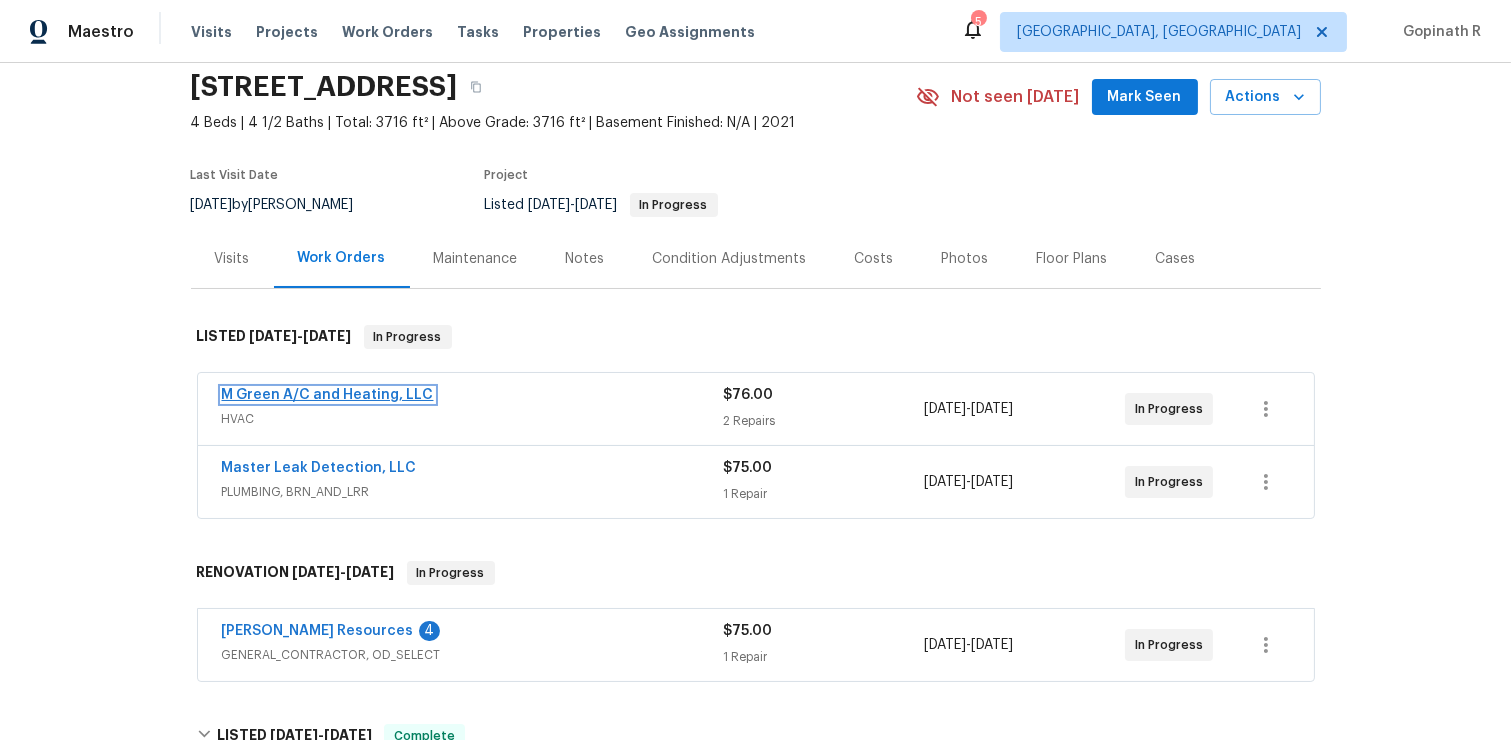 click on "M Green A/C and Heating, LLC" at bounding box center (328, 395) 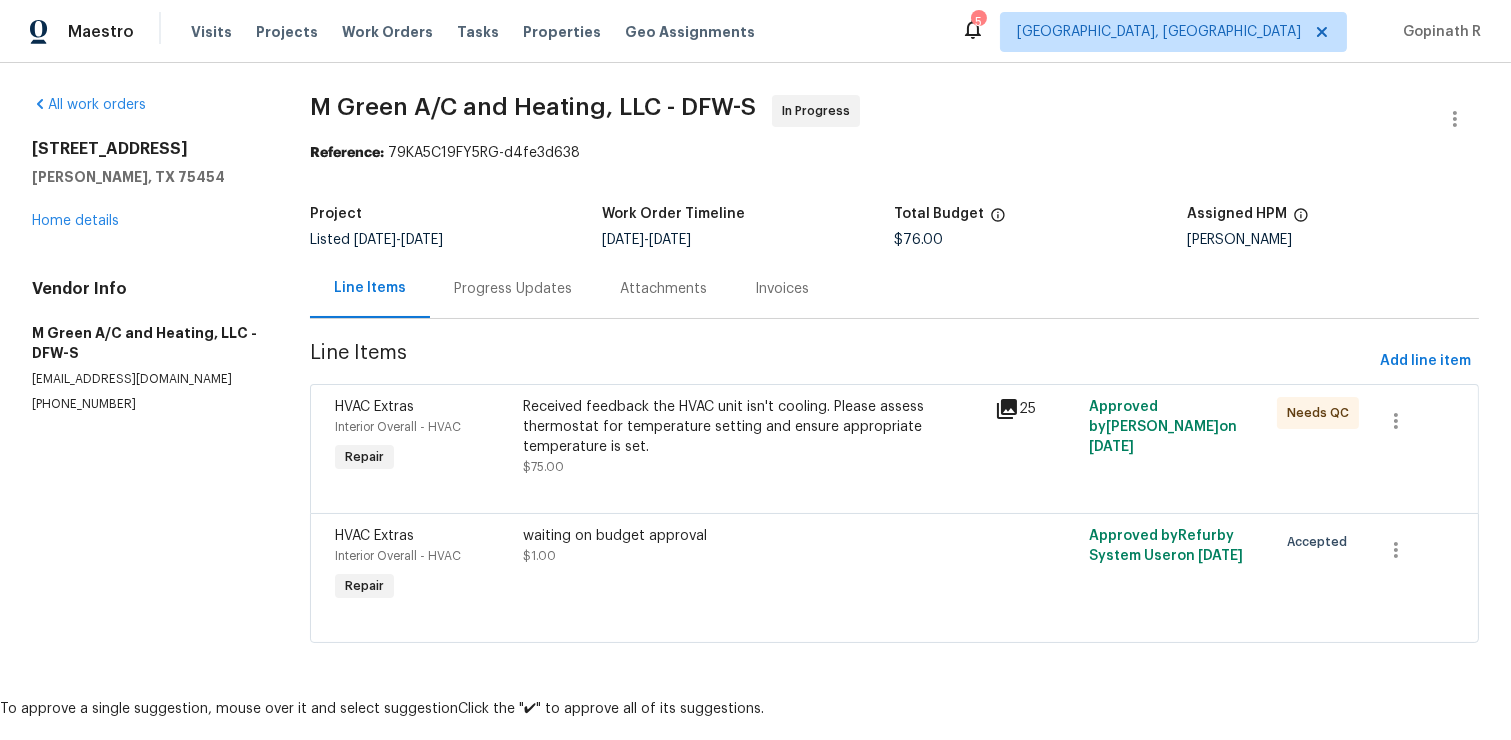 click on "Progress Updates" at bounding box center [513, 289] 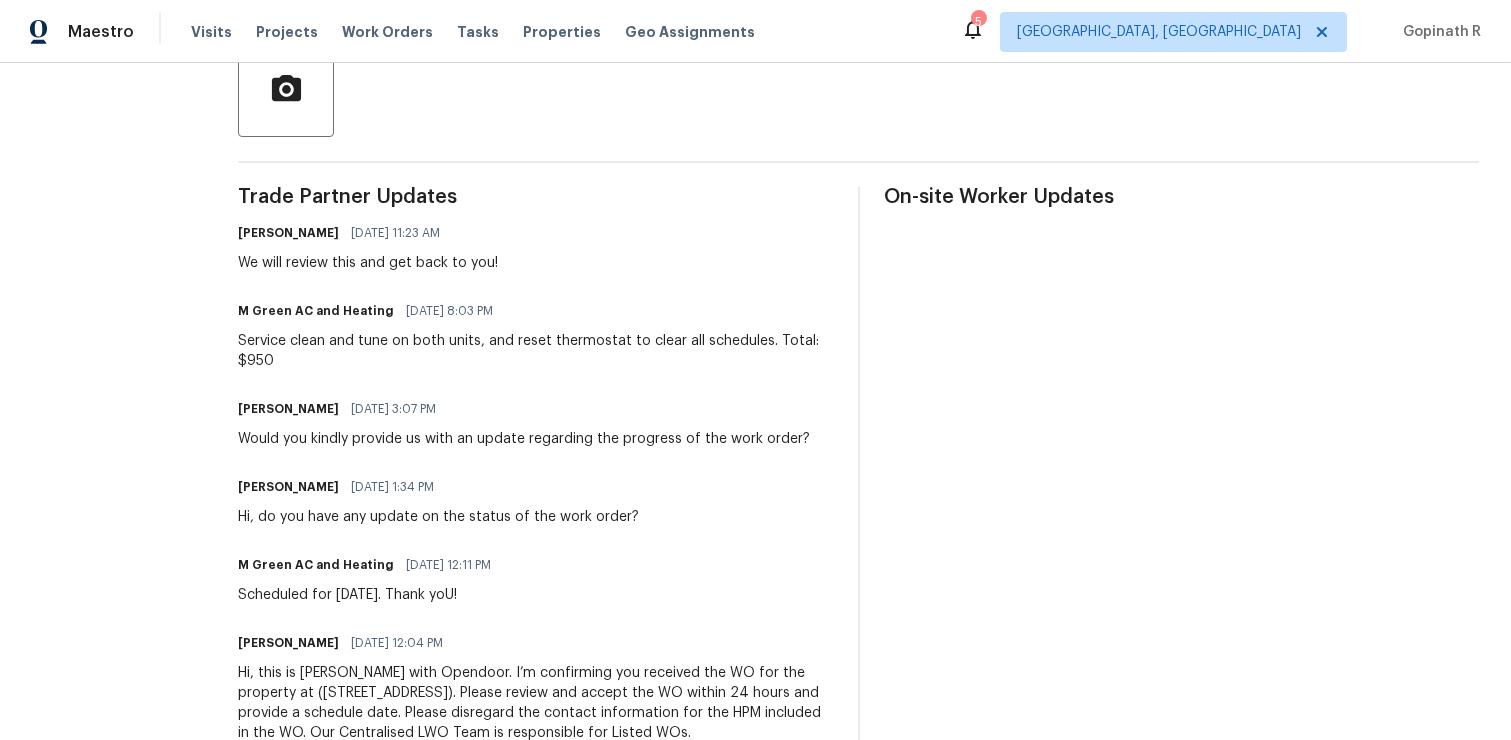 scroll, scrollTop: 0, scrollLeft: 0, axis: both 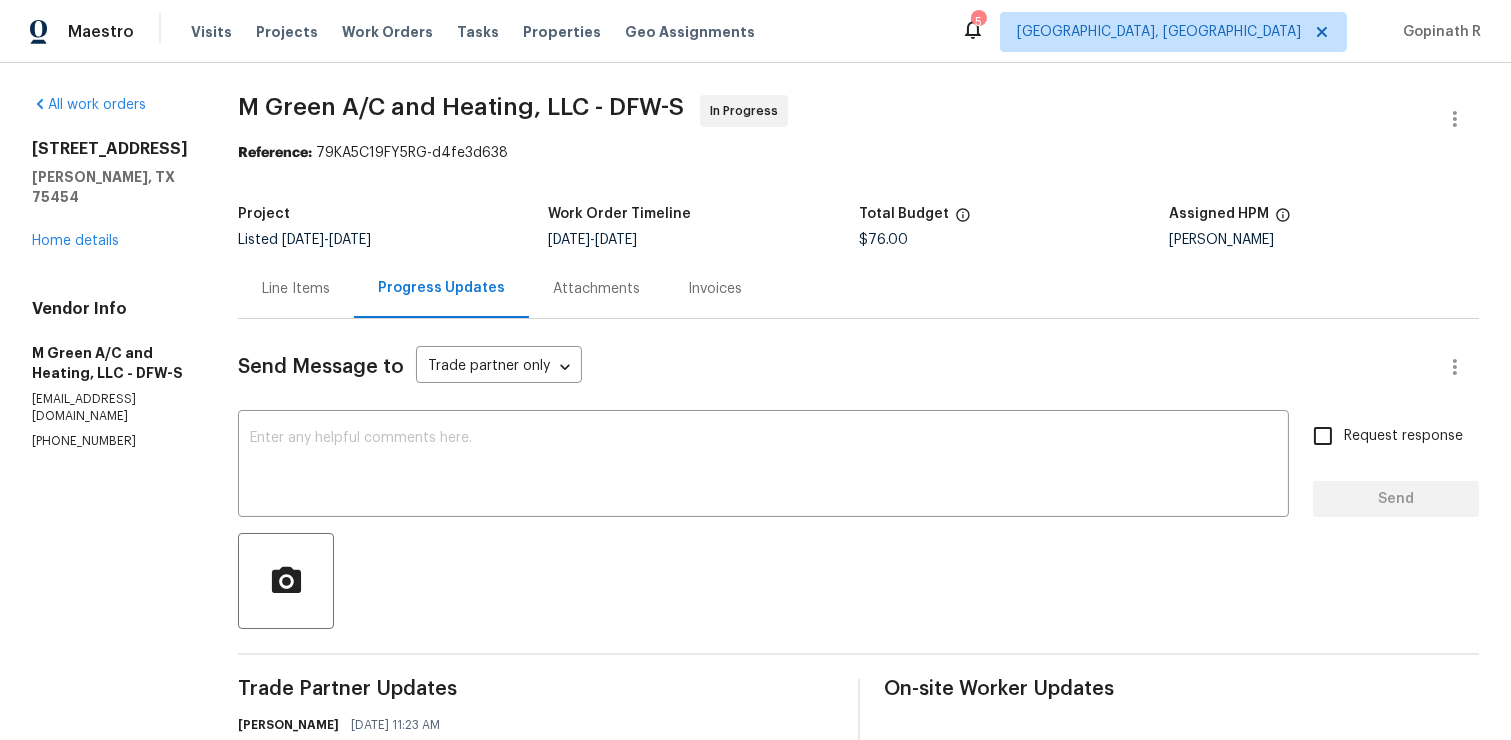 click on "Line Items" at bounding box center [296, 289] 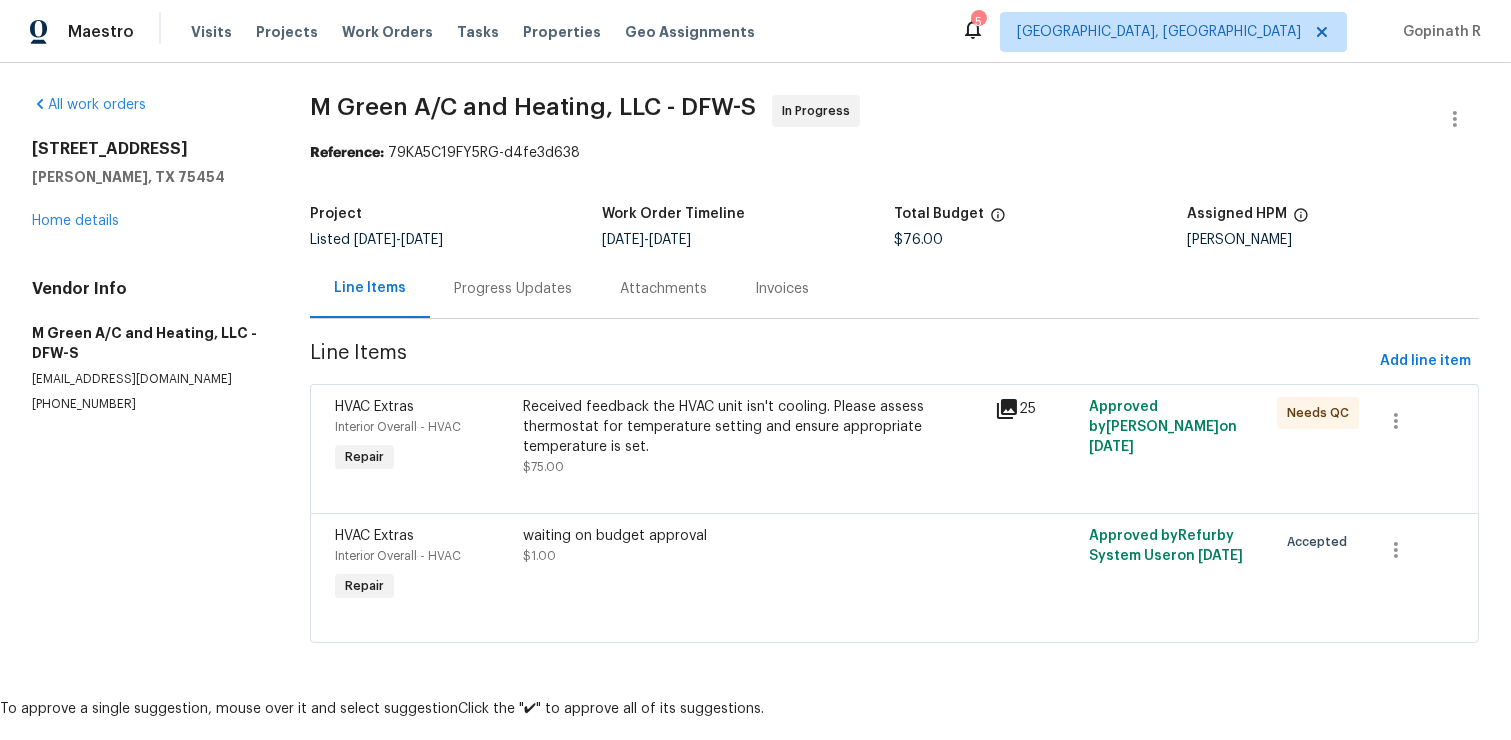 click on "Received feedback the HVAC unit isn't cooling.  Please assess thermostat for temperature setting and ensure appropriate temperature is set." at bounding box center [752, 427] 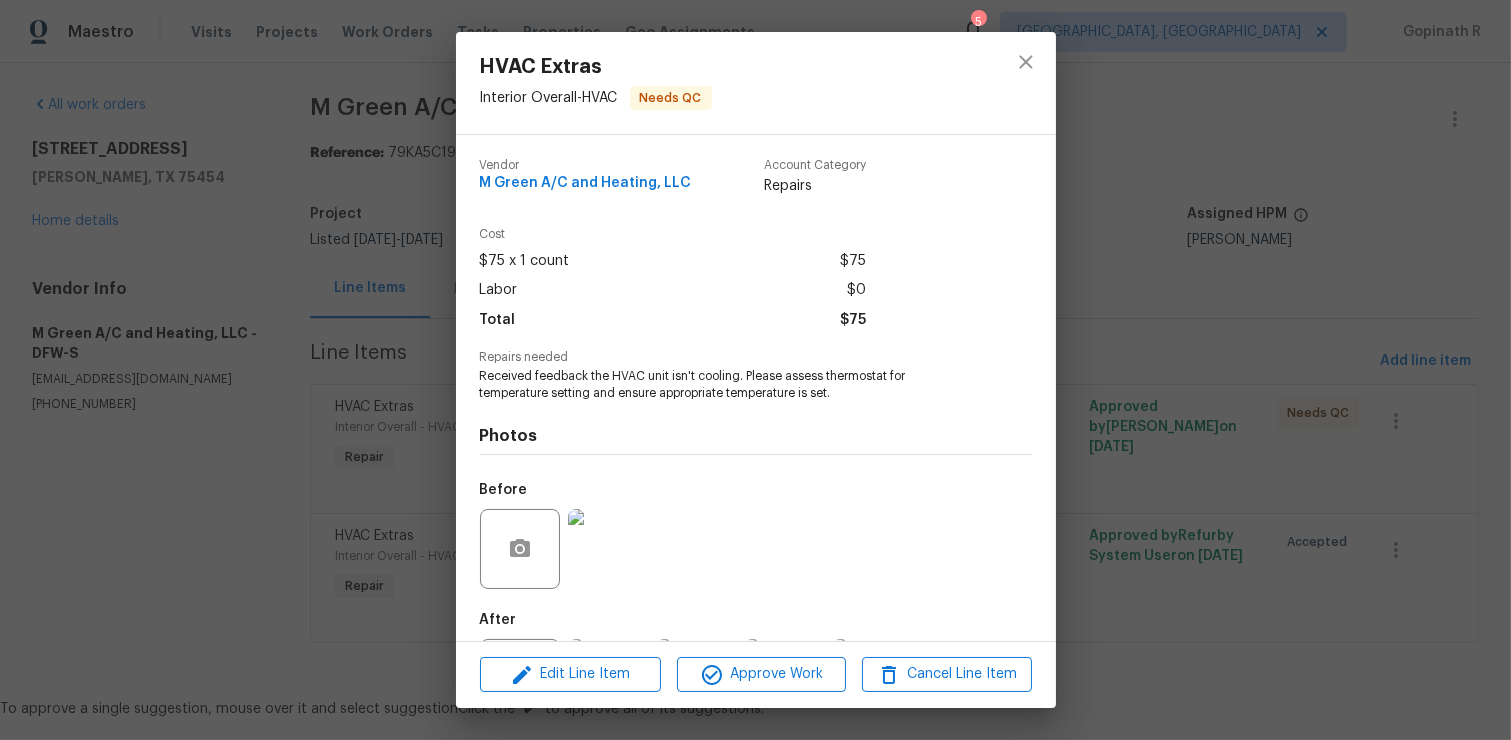 scroll, scrollTop: 97, scrollLeft: 0, axis: vertical 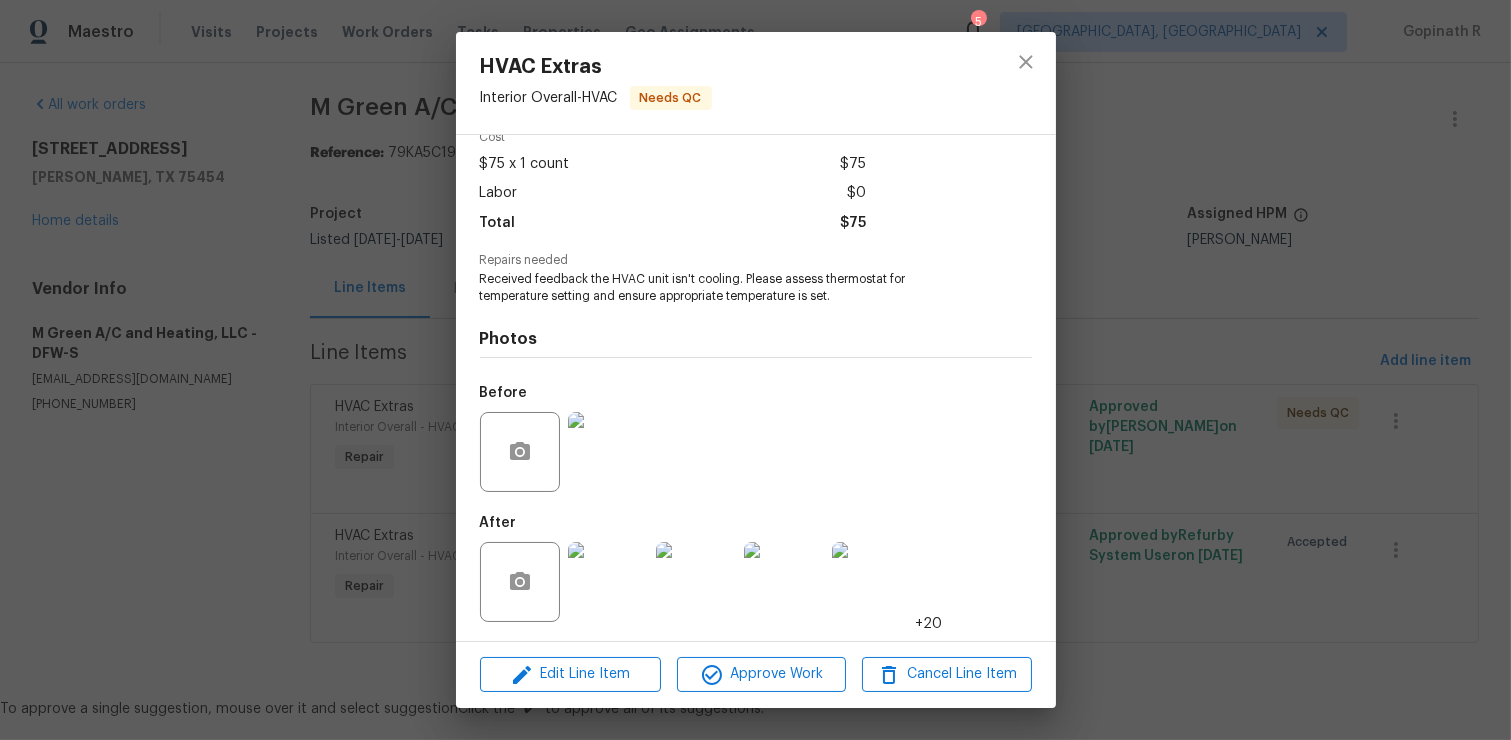 click at bounding box center (608, 582) 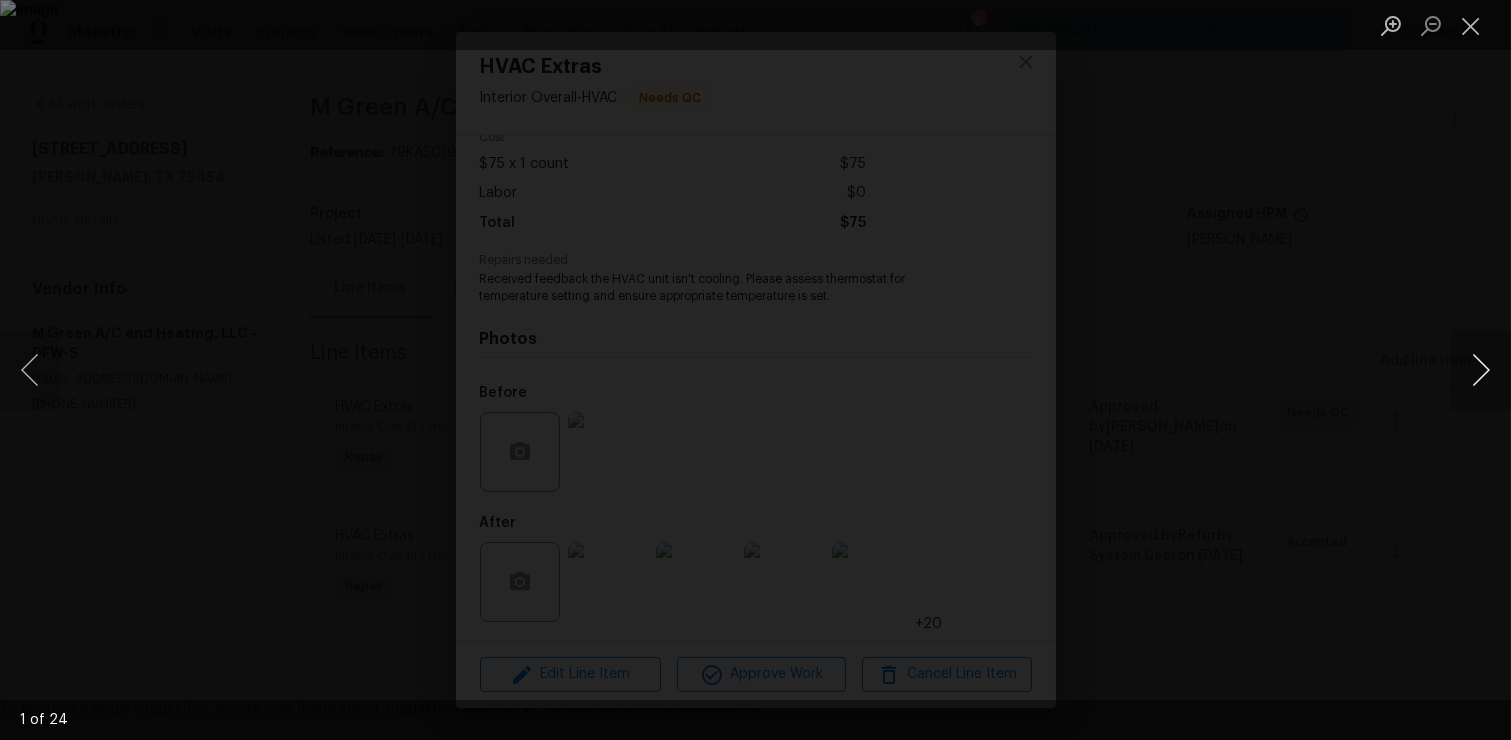 click at bounding box center [1481, 370] 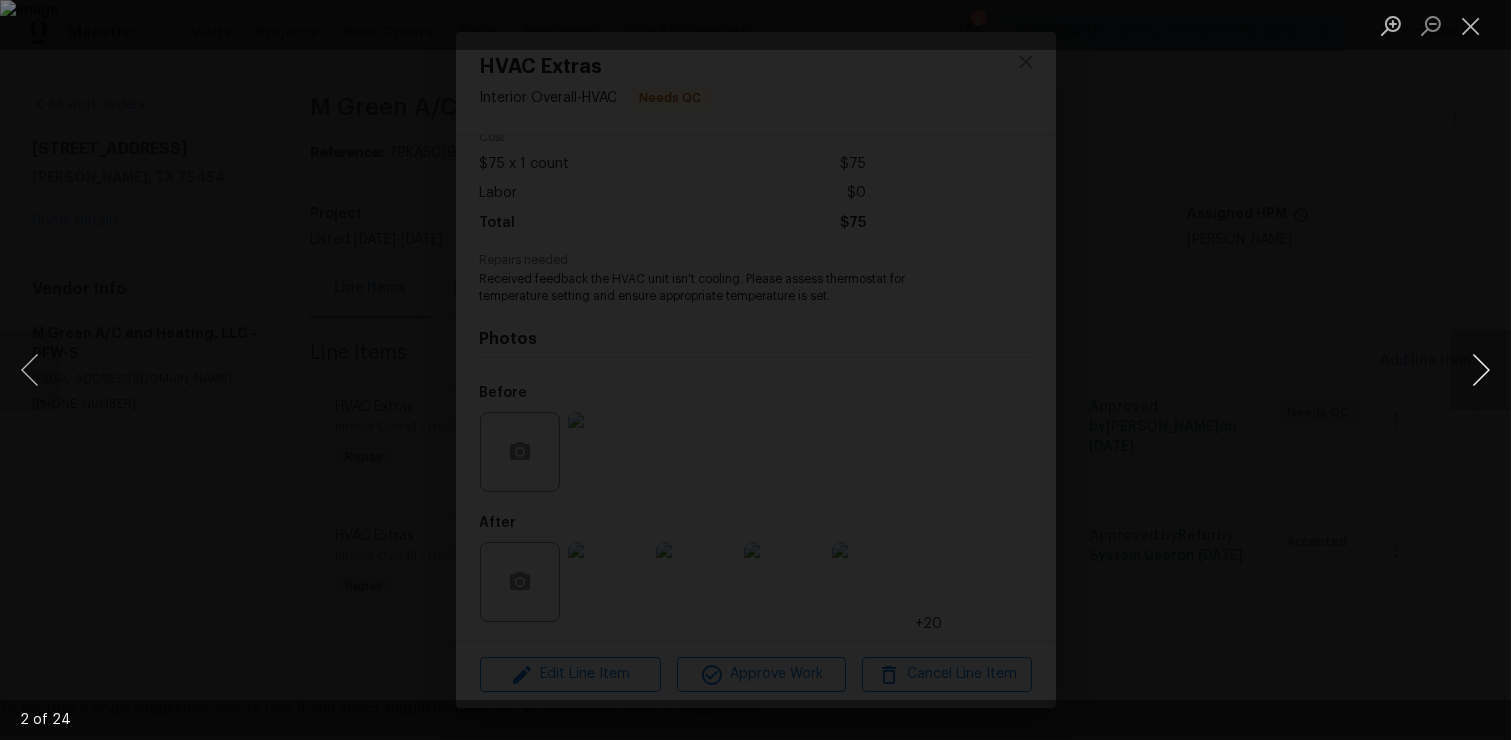 click at bounding box center (1481, 370) 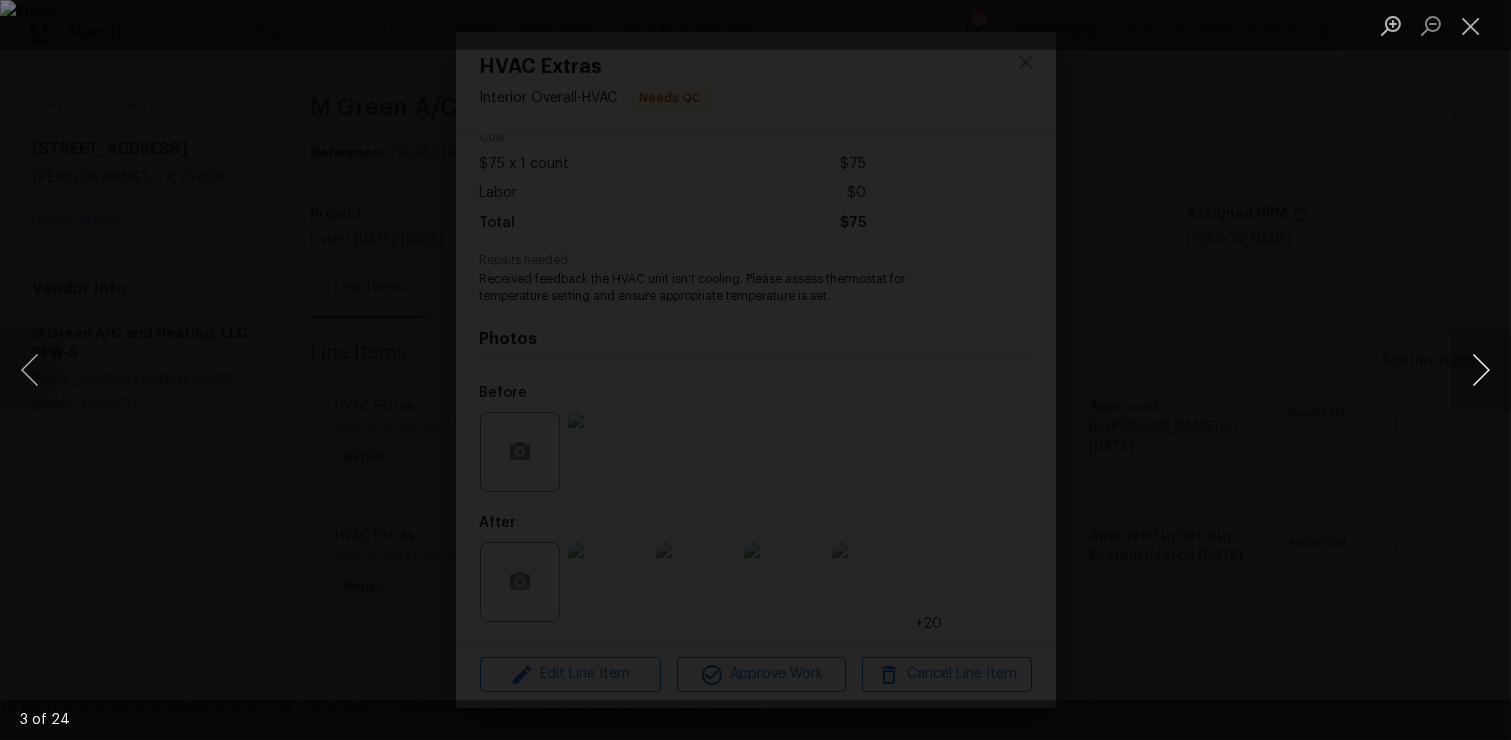 click at bounding box center [1481, 370] 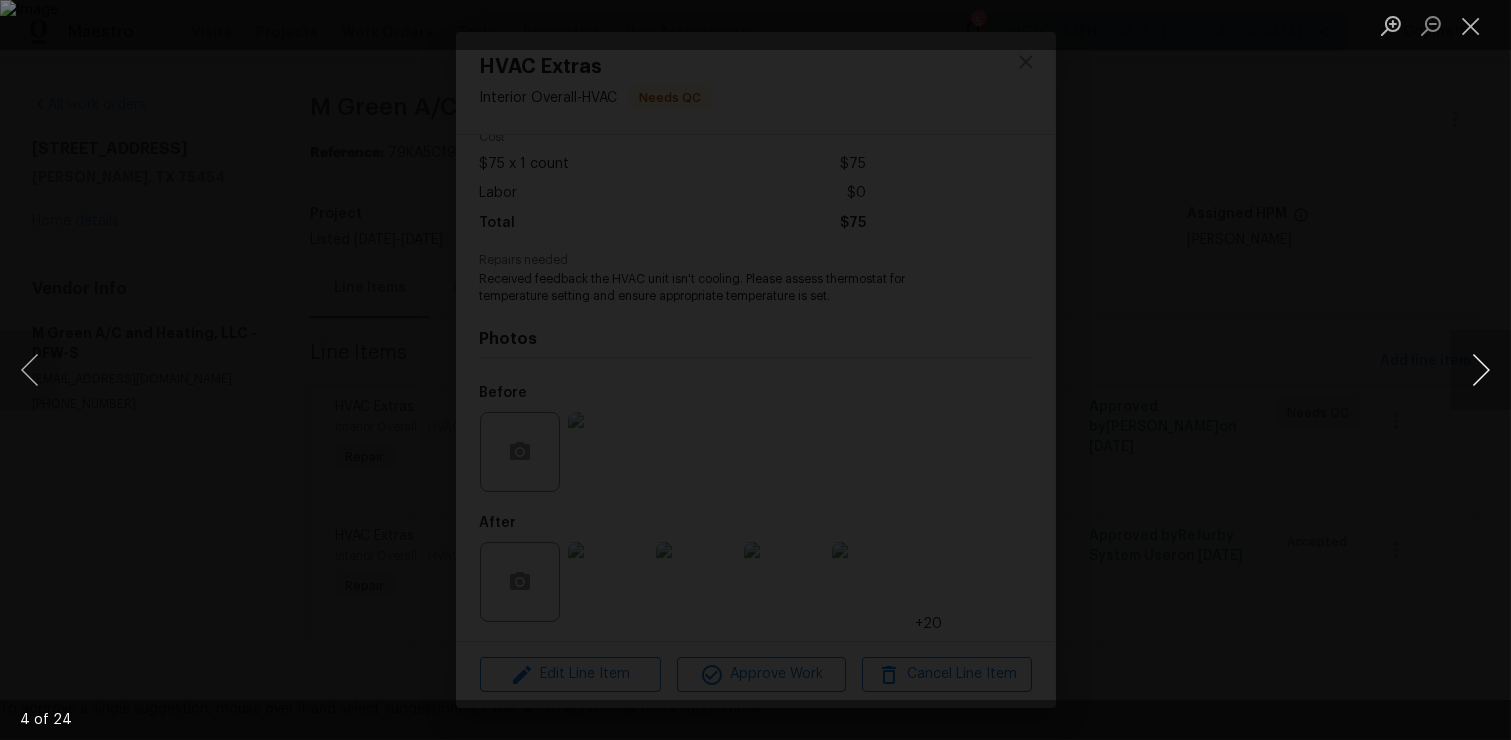click at bounding box center [1481, 370] 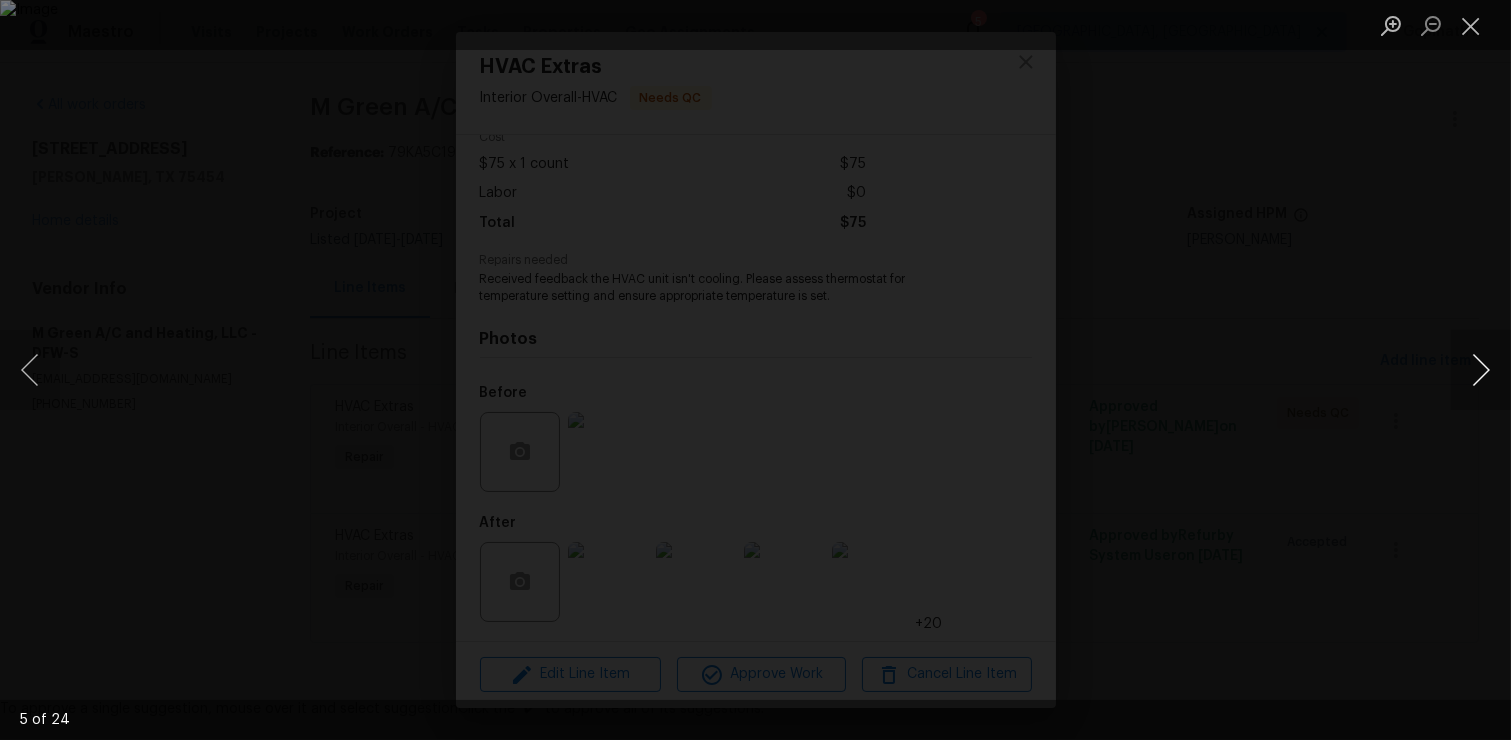 click at bounding box center [1481, 370] 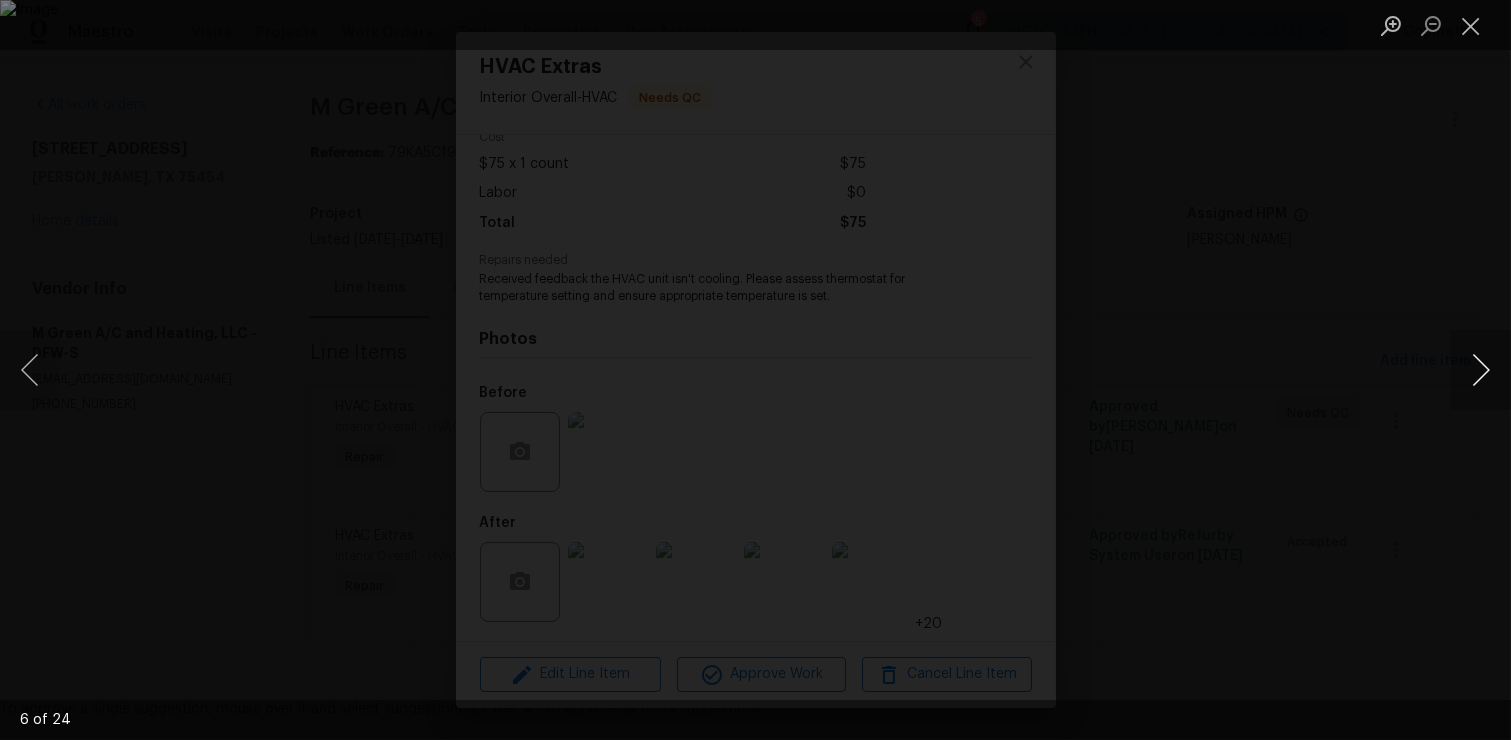 click at bounding box center (1481, 370) 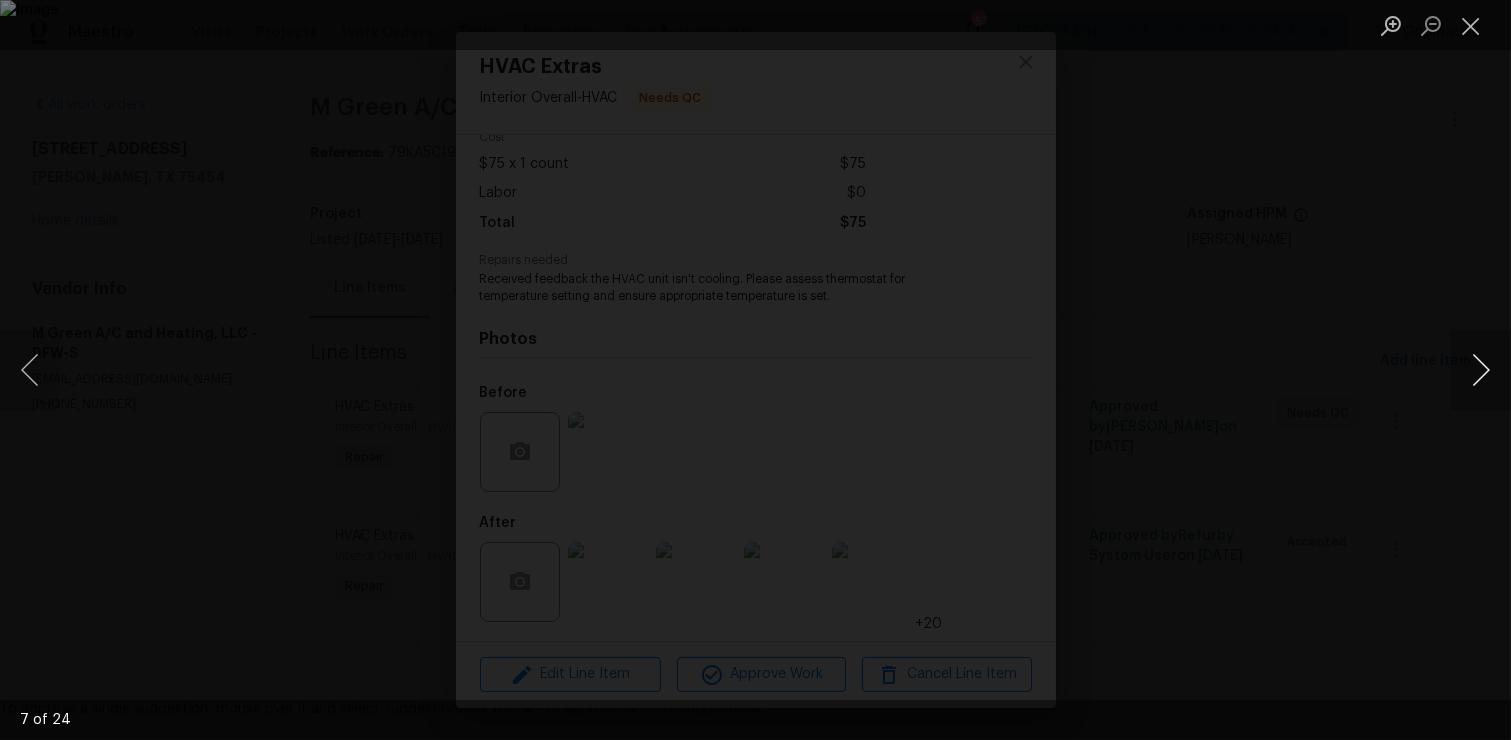 click at bounding box center (1481, 370) 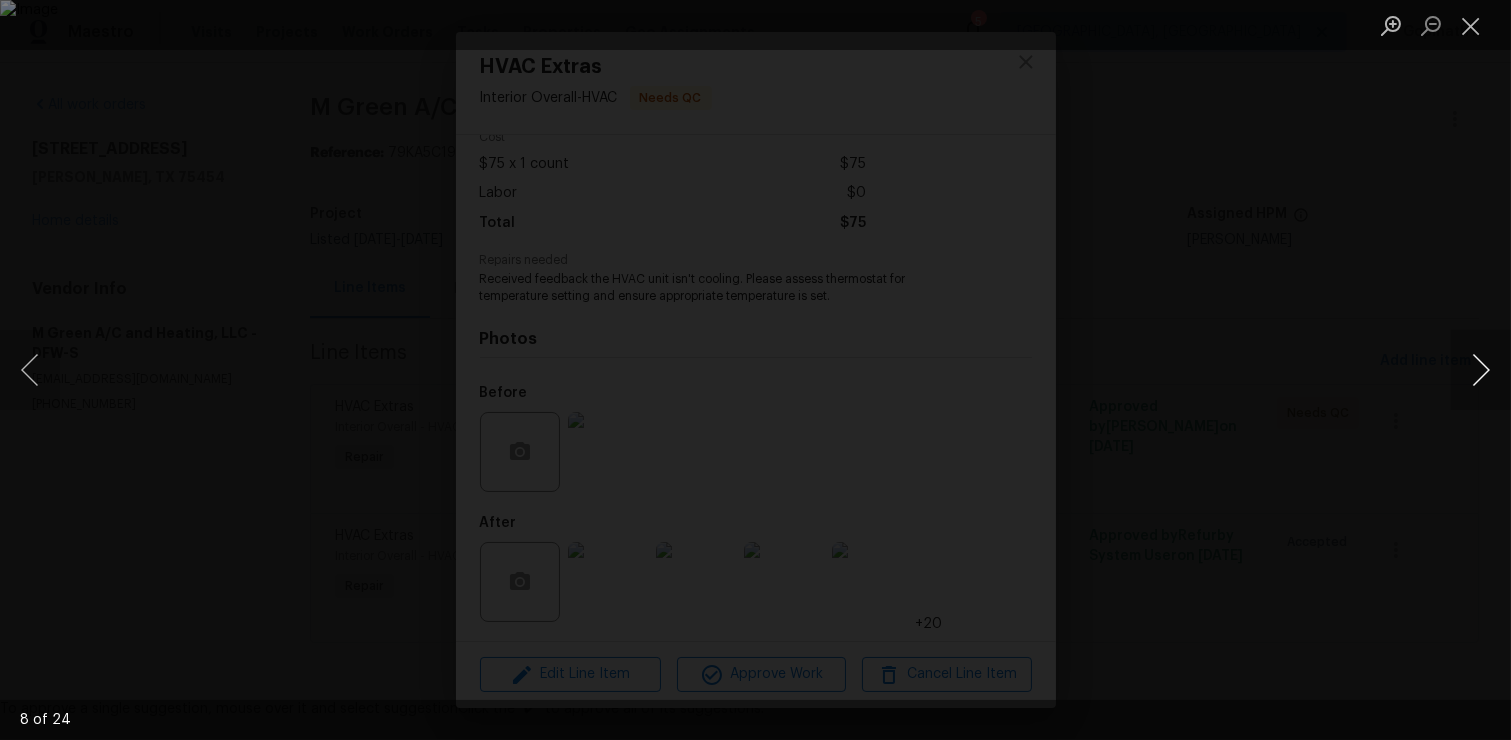 click at bounding box center (1481, 370) 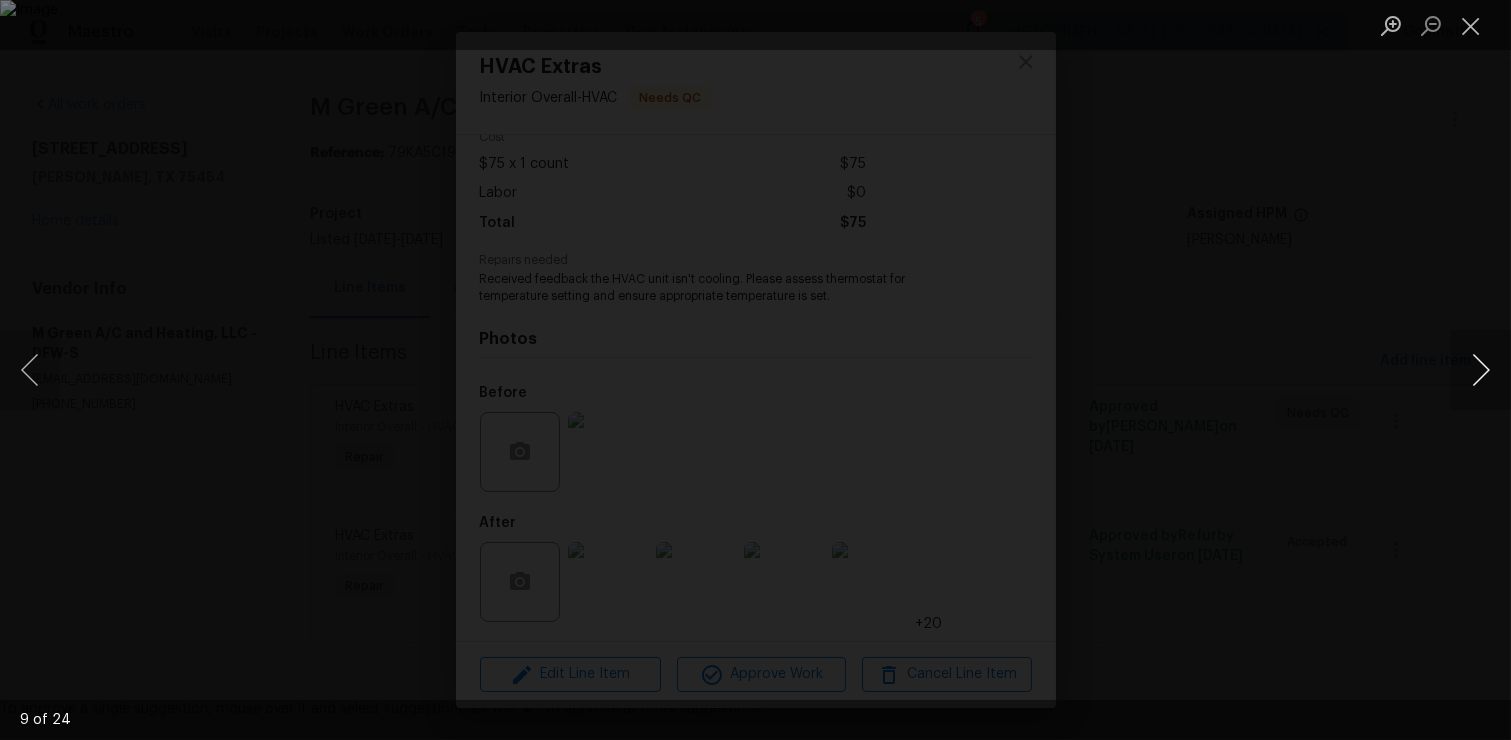 click at bounding box center [1481, 370] 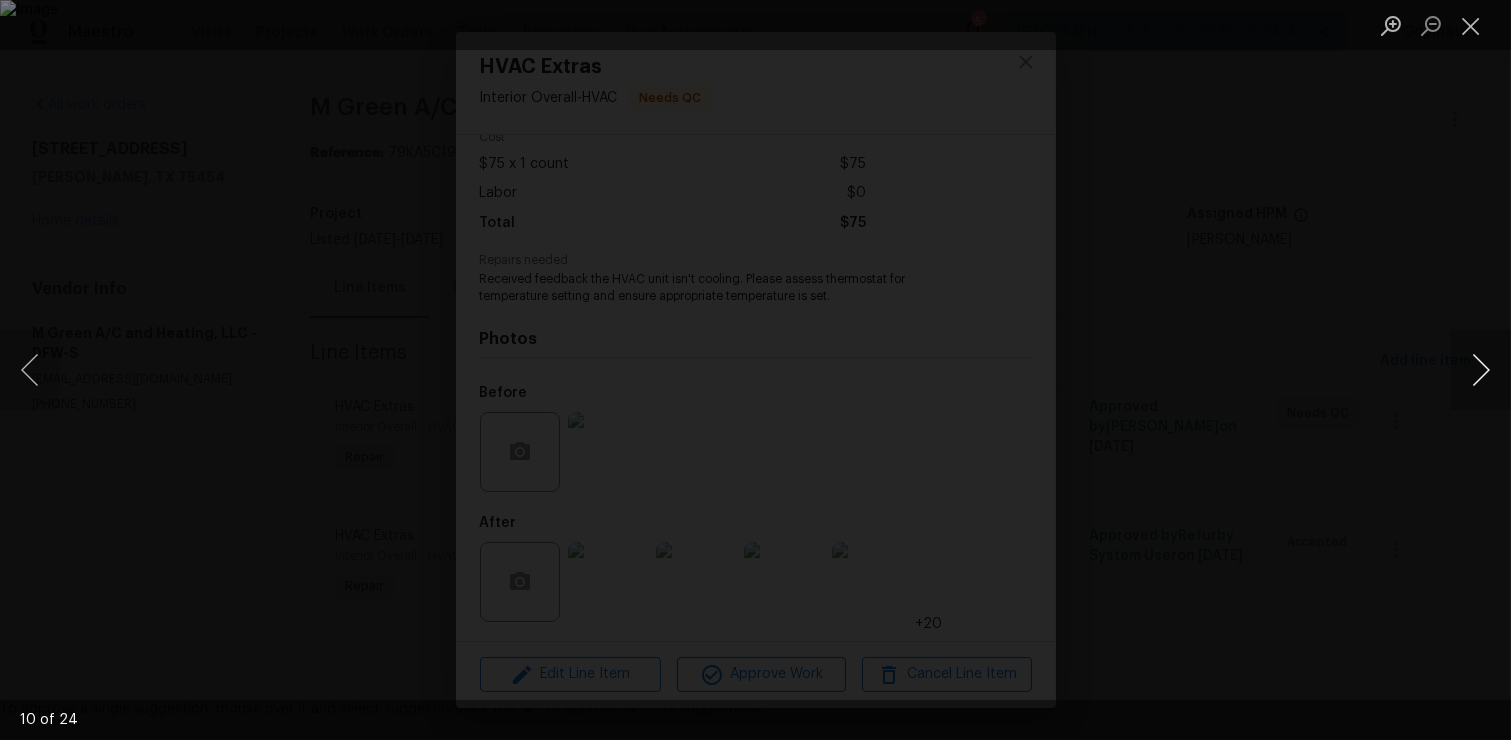 click at bounding box center [1481, 370] 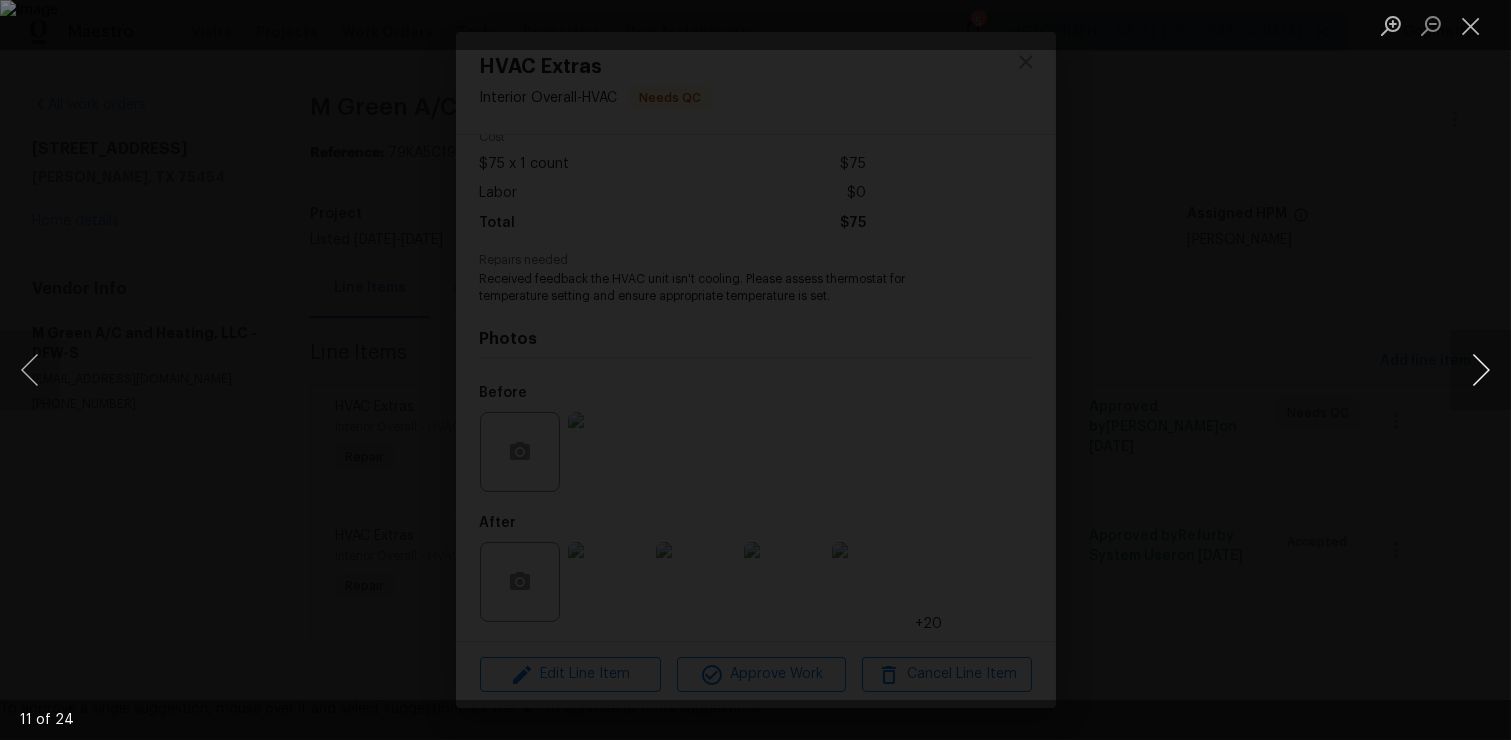 click at bounding box center (1481, 370) 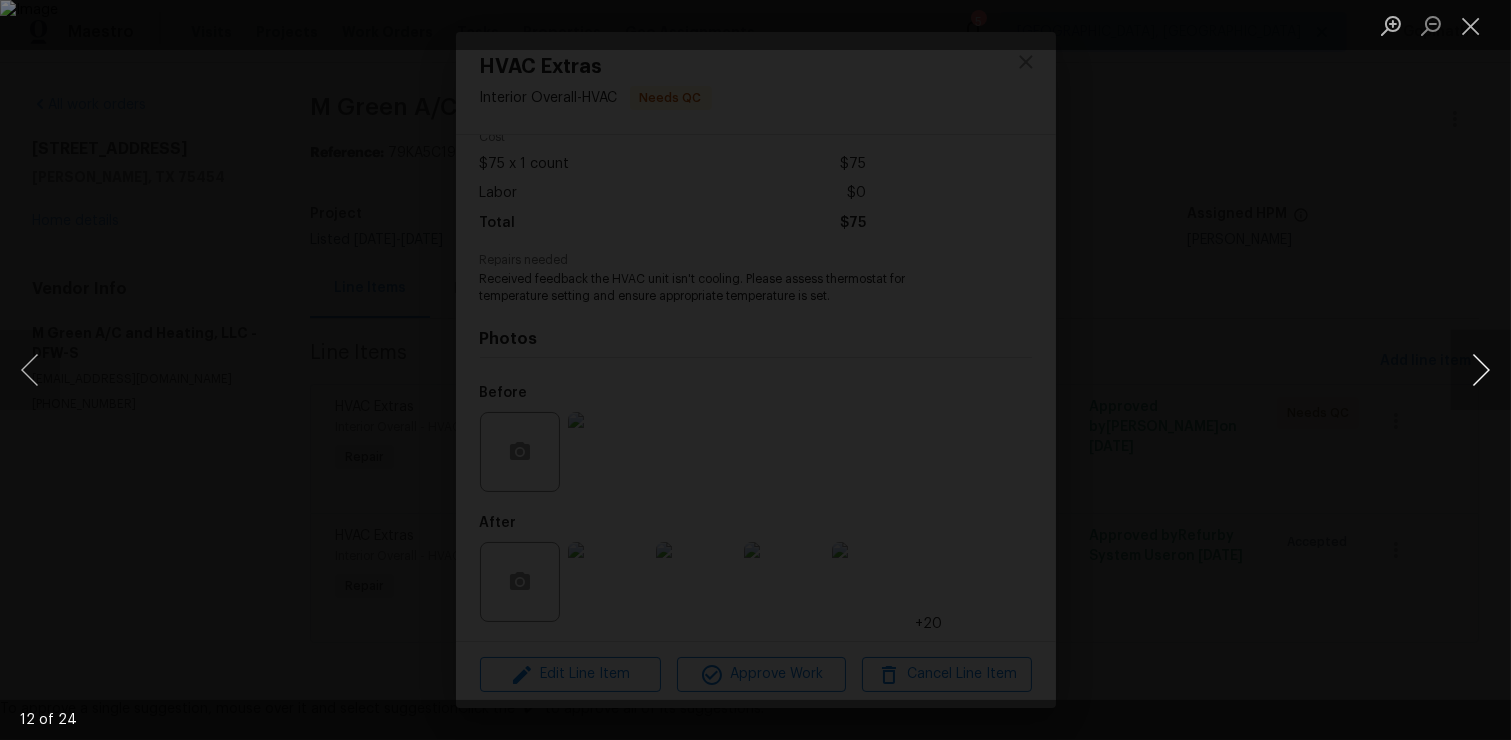 click at bounding box center (1481, 370) 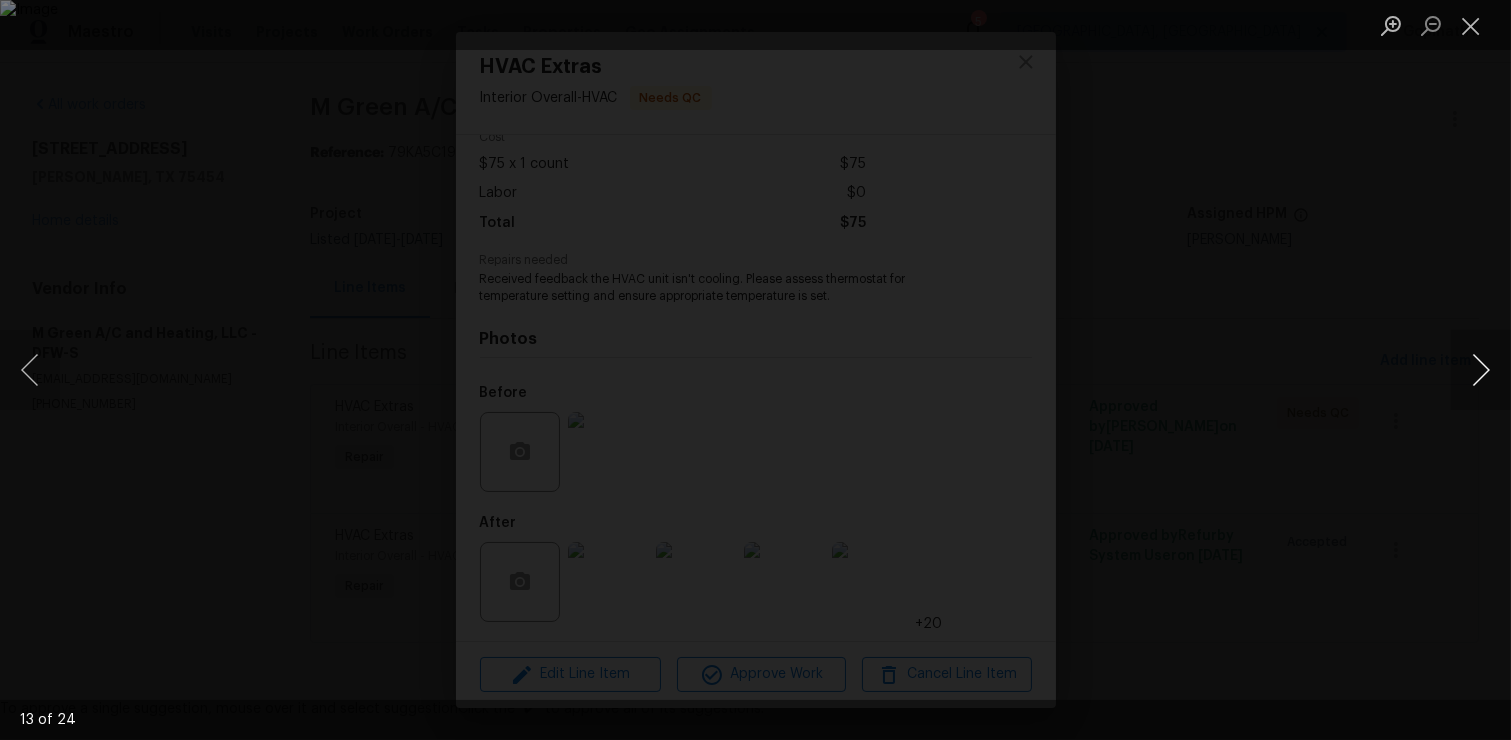 click at bounding box center (1481, 370) 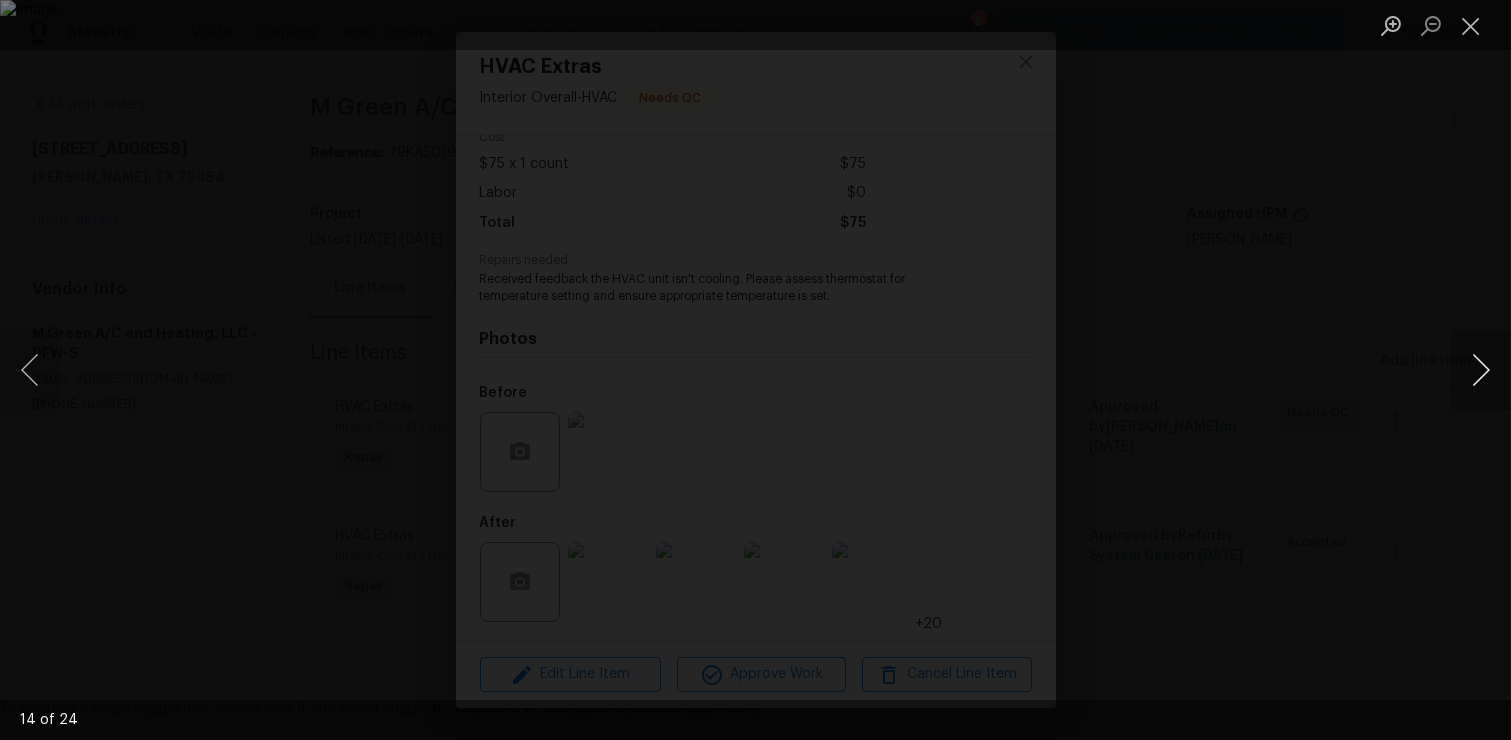 click at bounding box center [1481, 370] 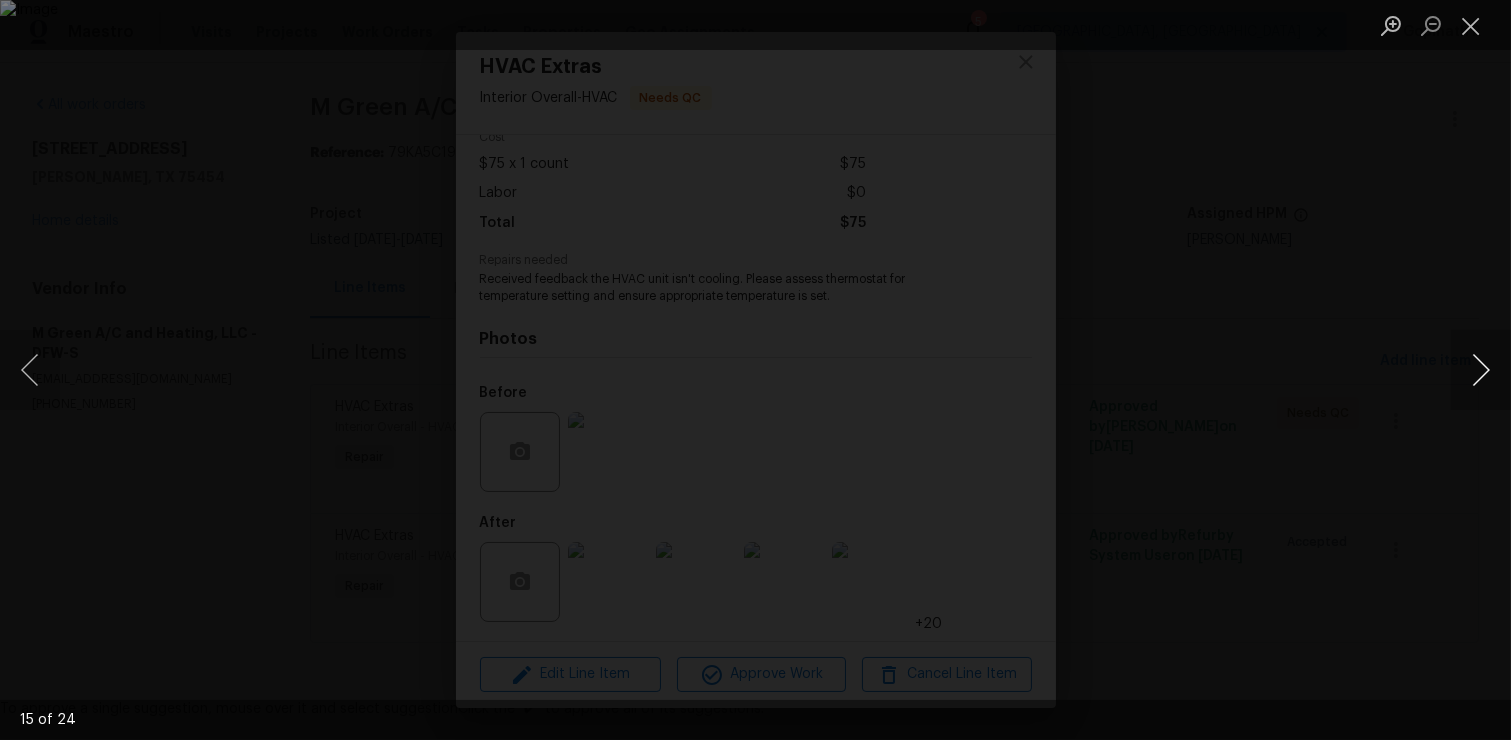 click at bounding box center (1481, 370) 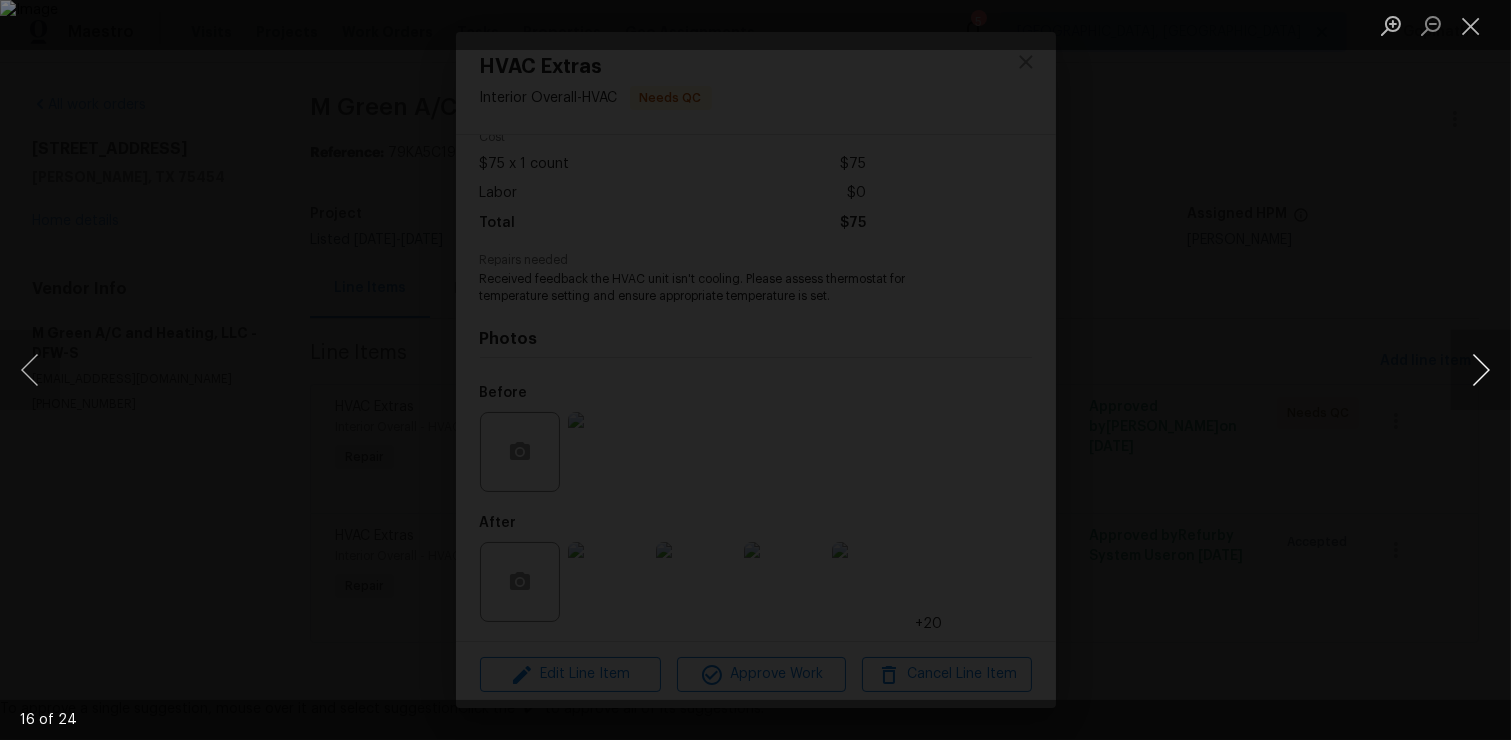 click at bounding box center [1481, 370] 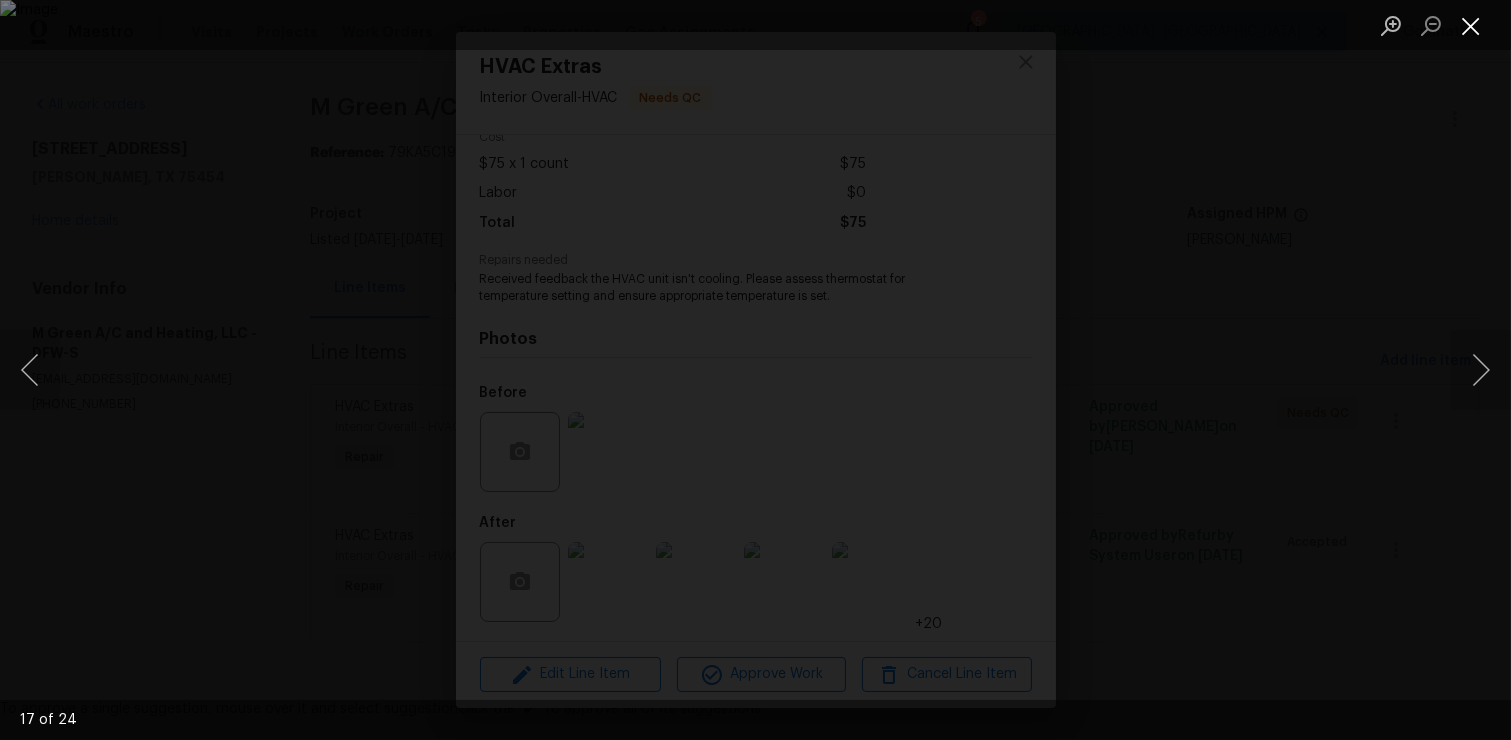 click at bounding box center (1471, 25) 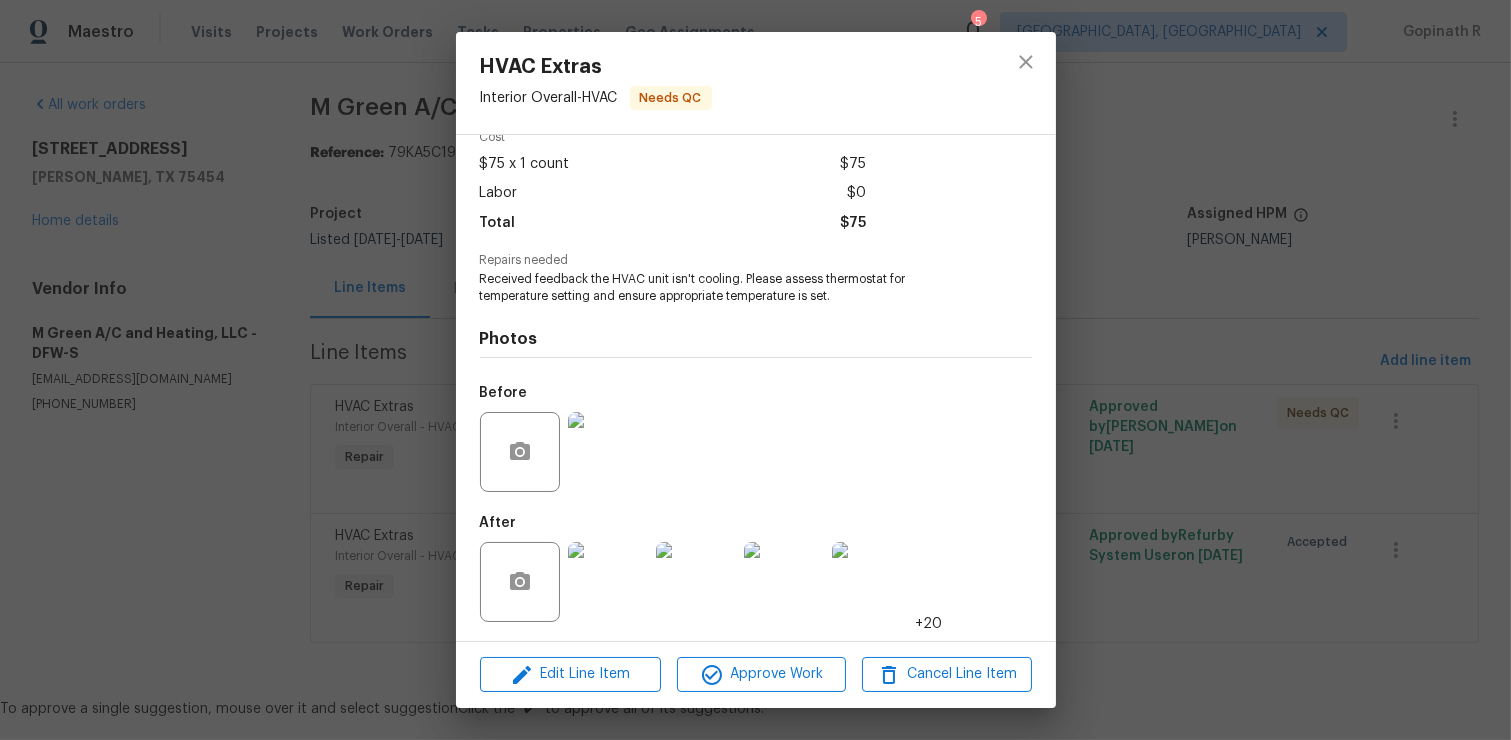 click at bounding box center (608, 582) 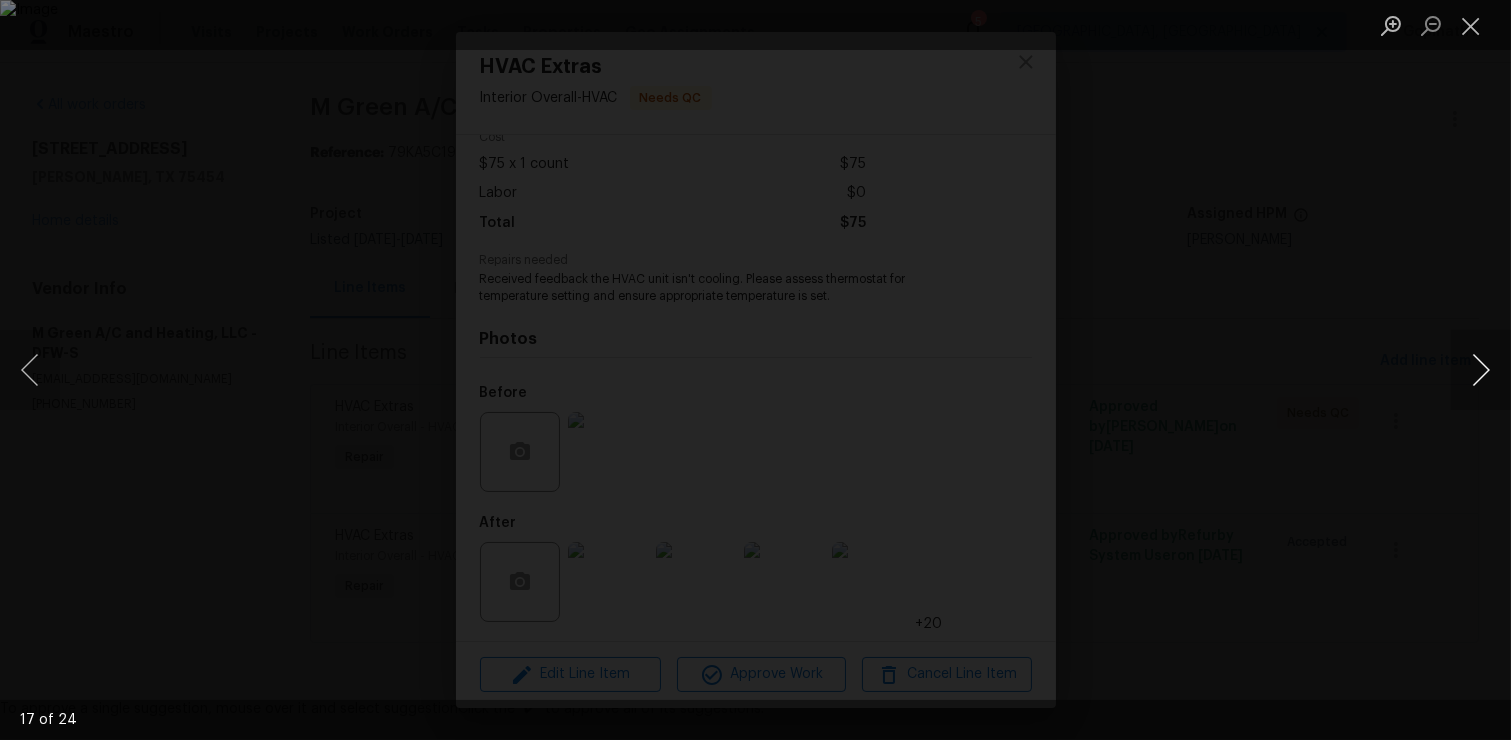 click at bounding box center (1481, 370) 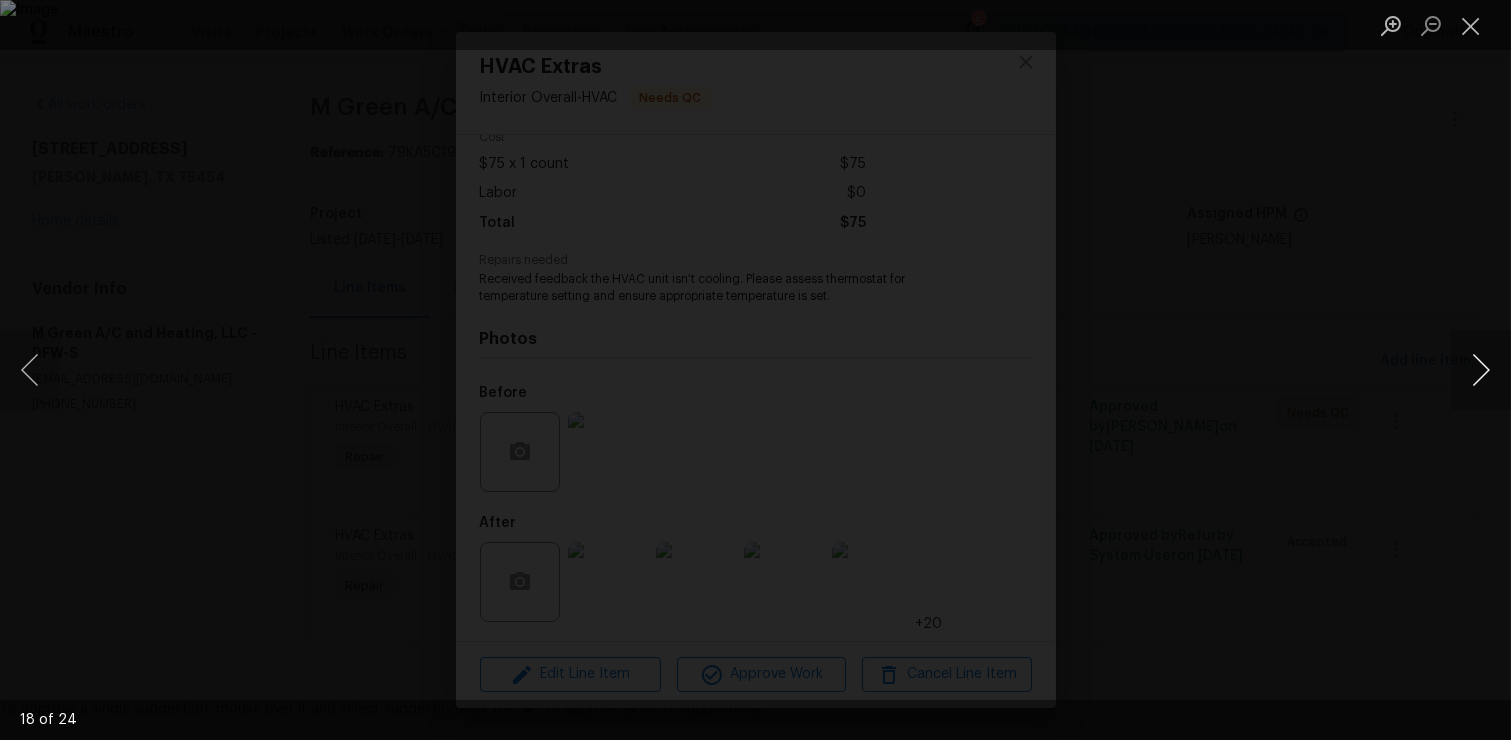 click at bounding box center (1481, 370) 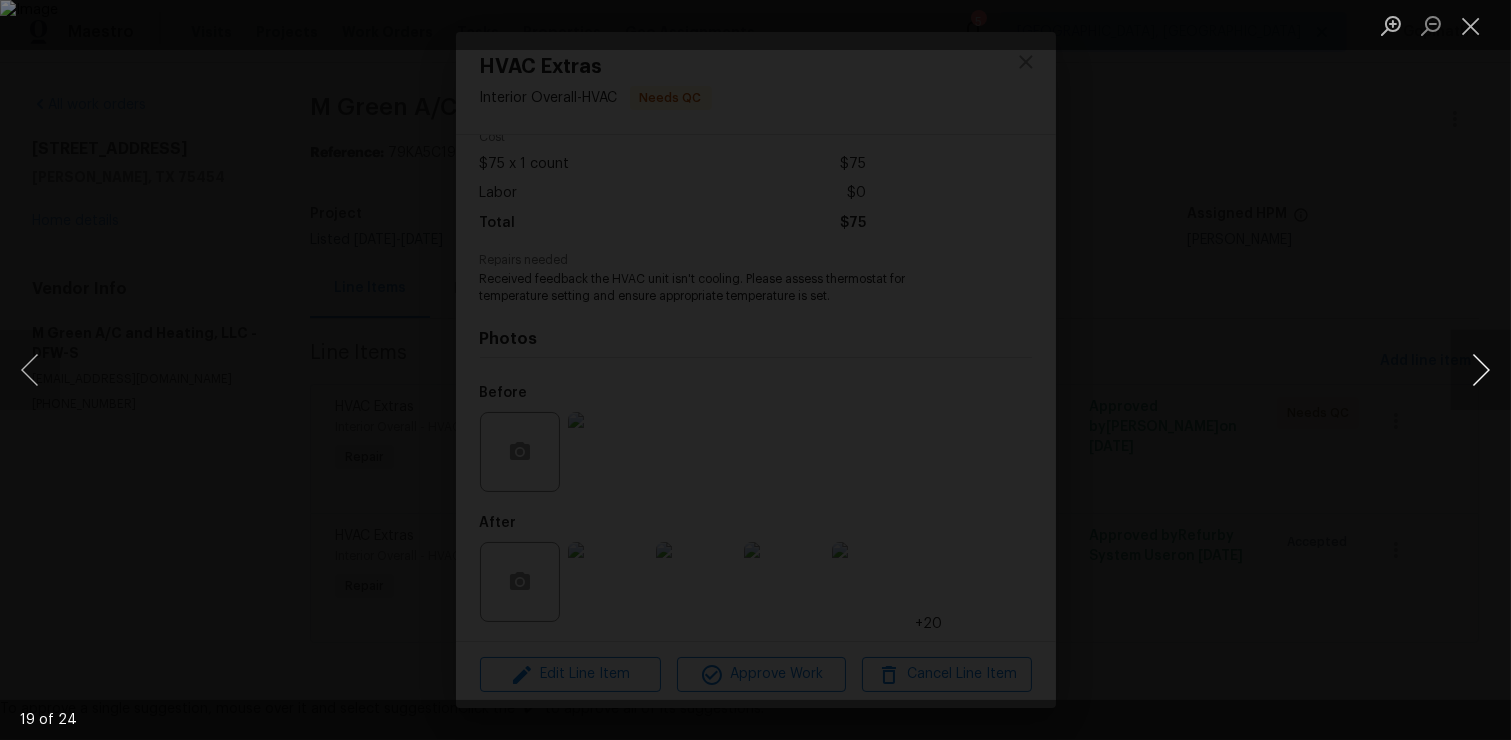 click at bounding box center [1481, 370] 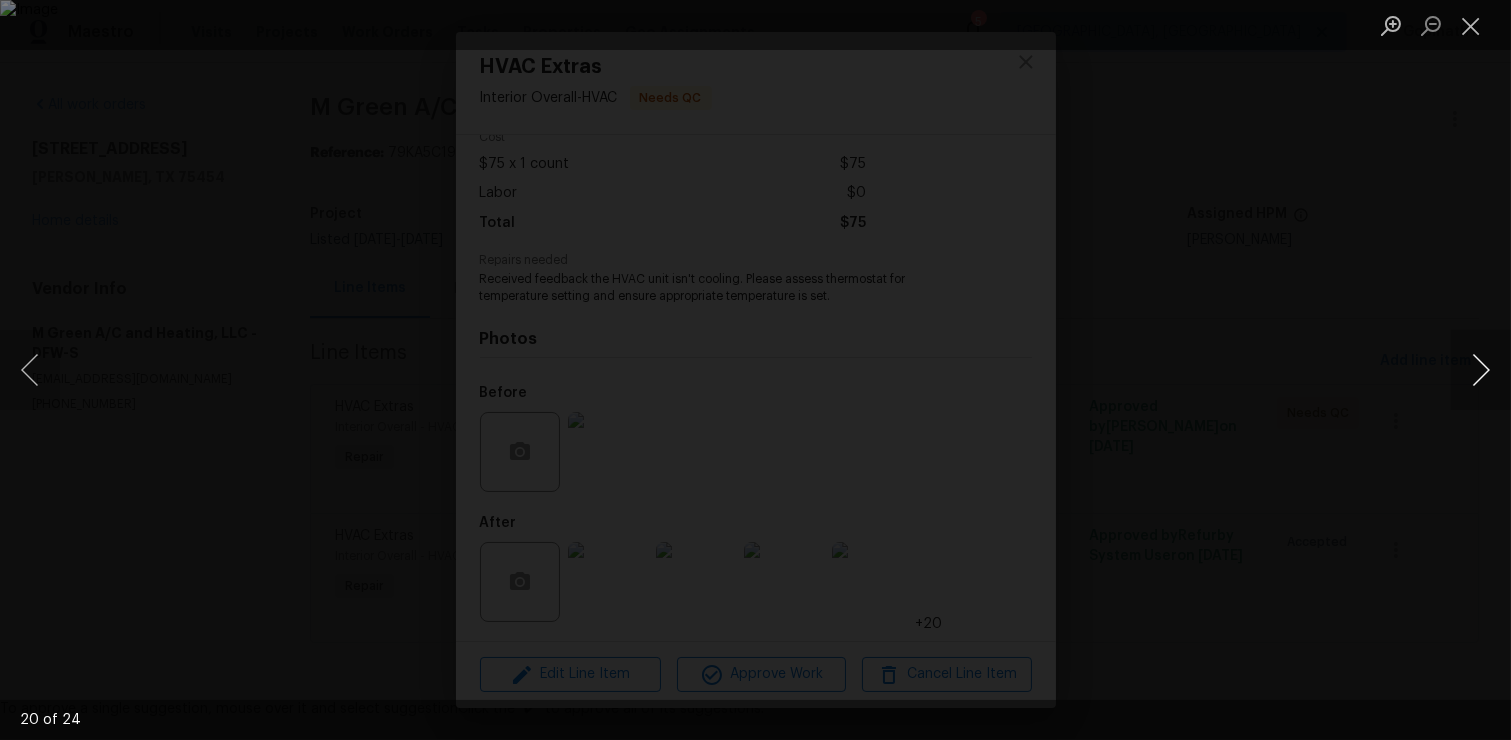 click at bounding box center [1481, 370] 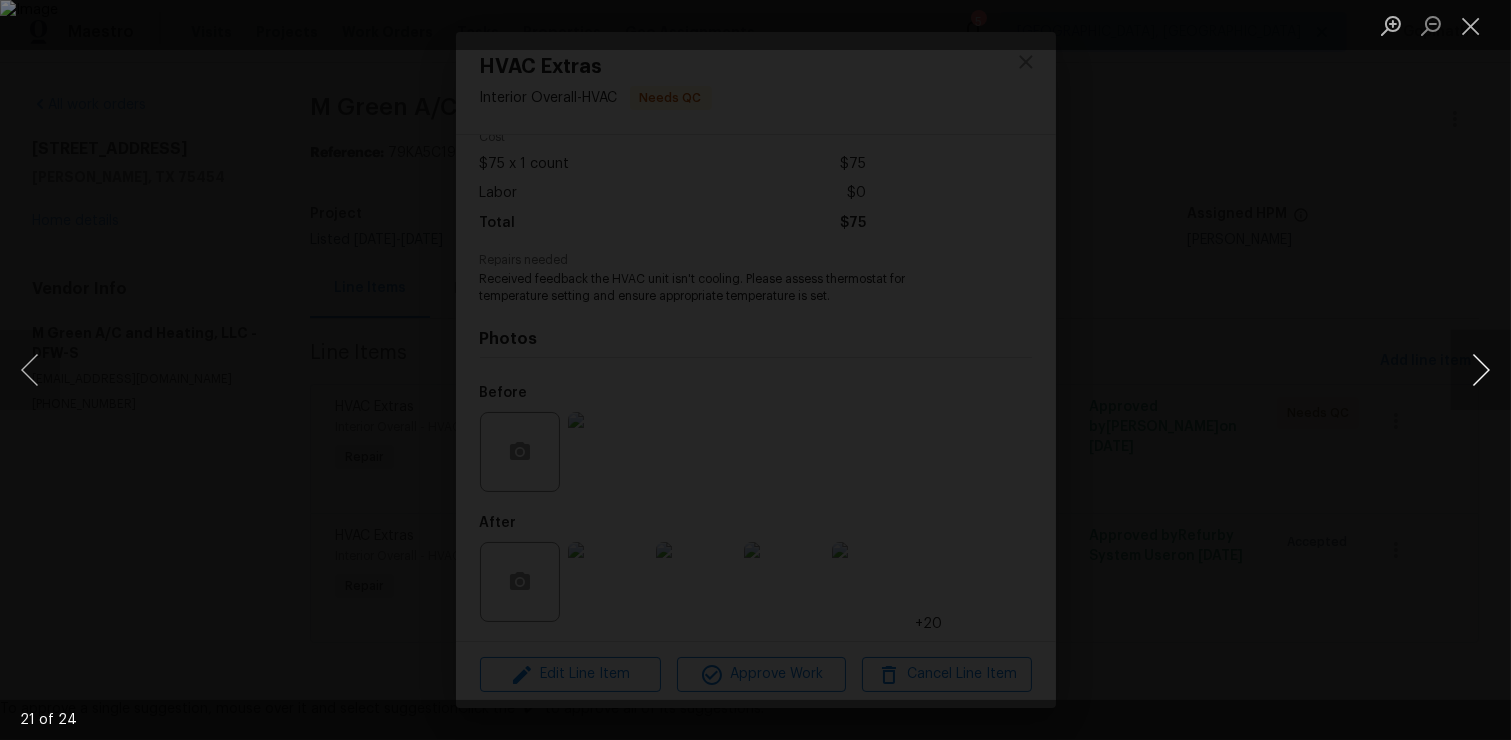 click at bounding box center [1481, 370] 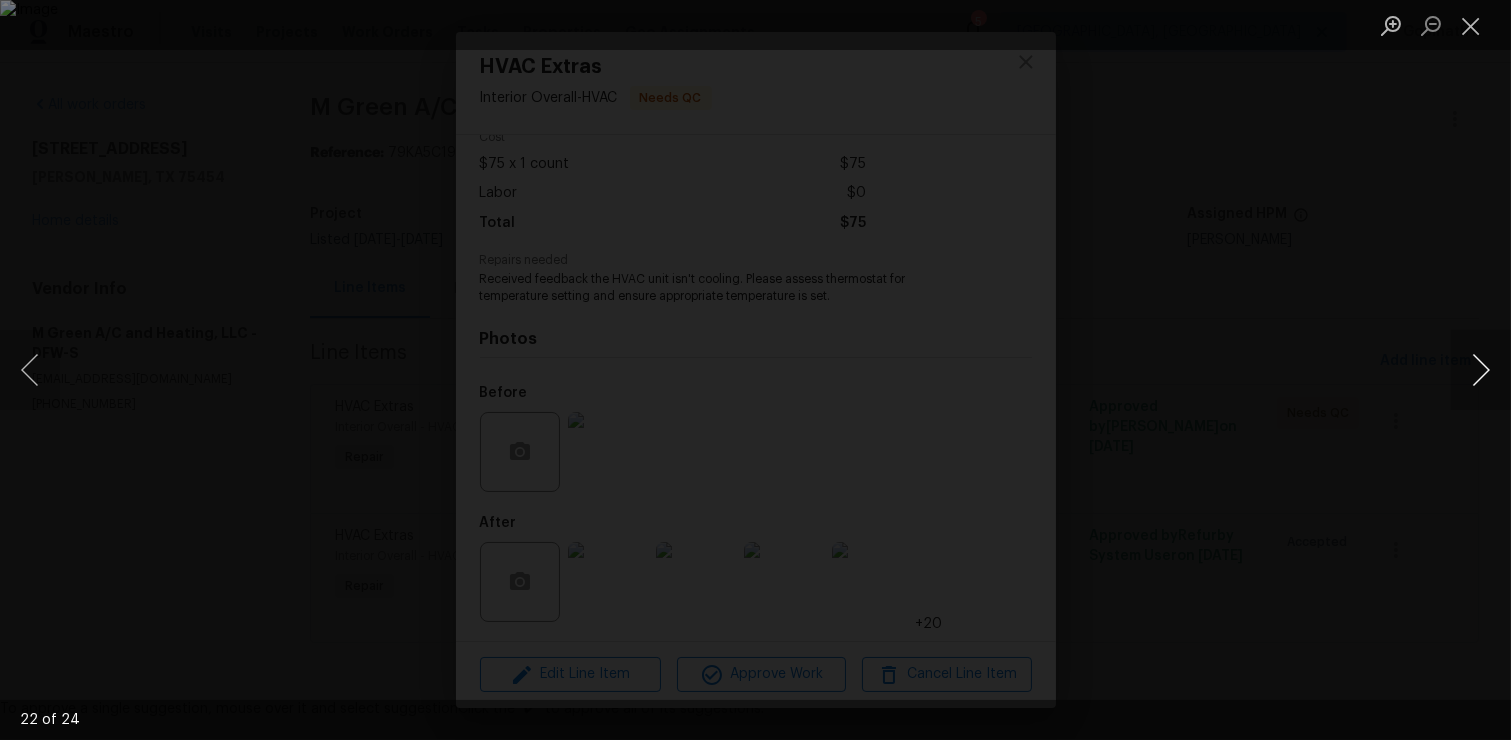 click at bounding box center (1481, 370) 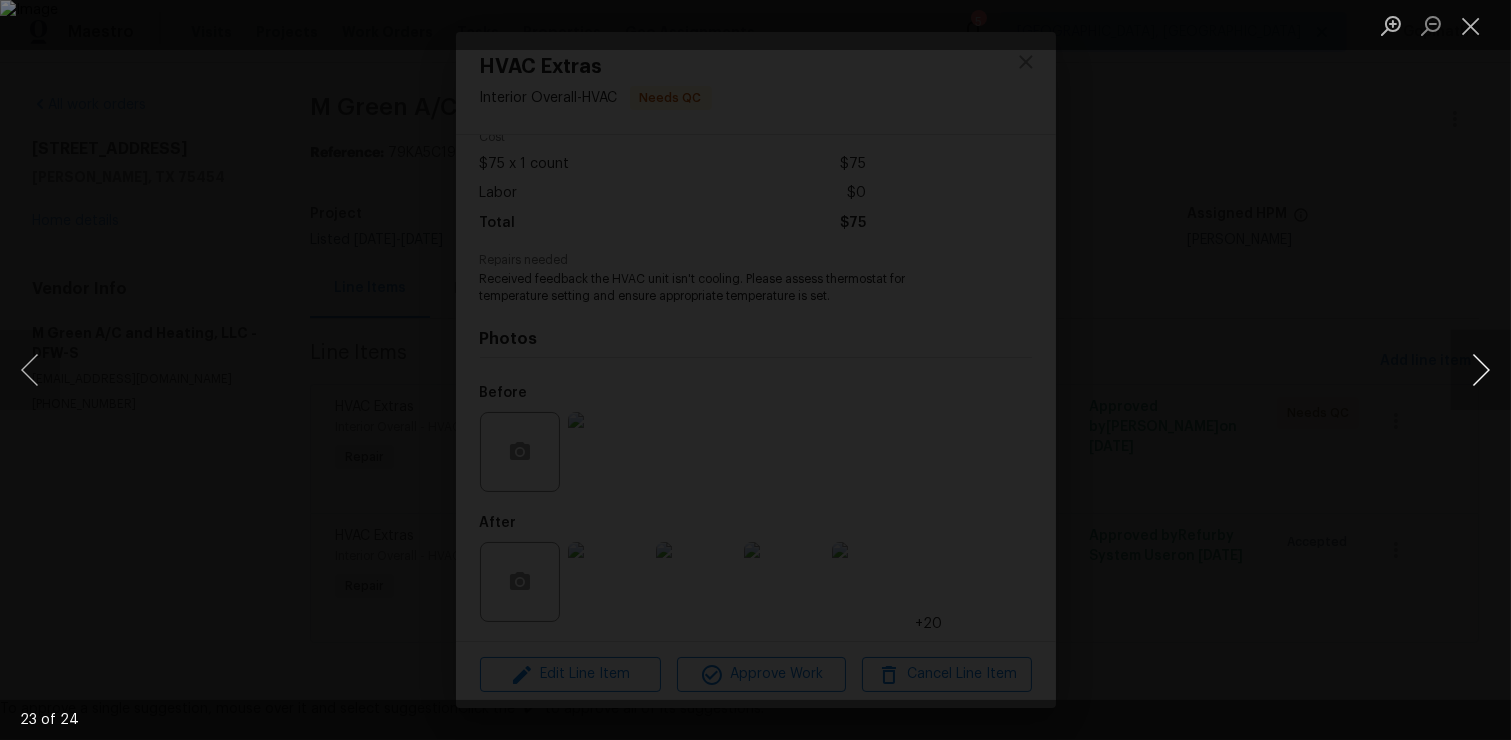 click at bounding box center [1481, 370] 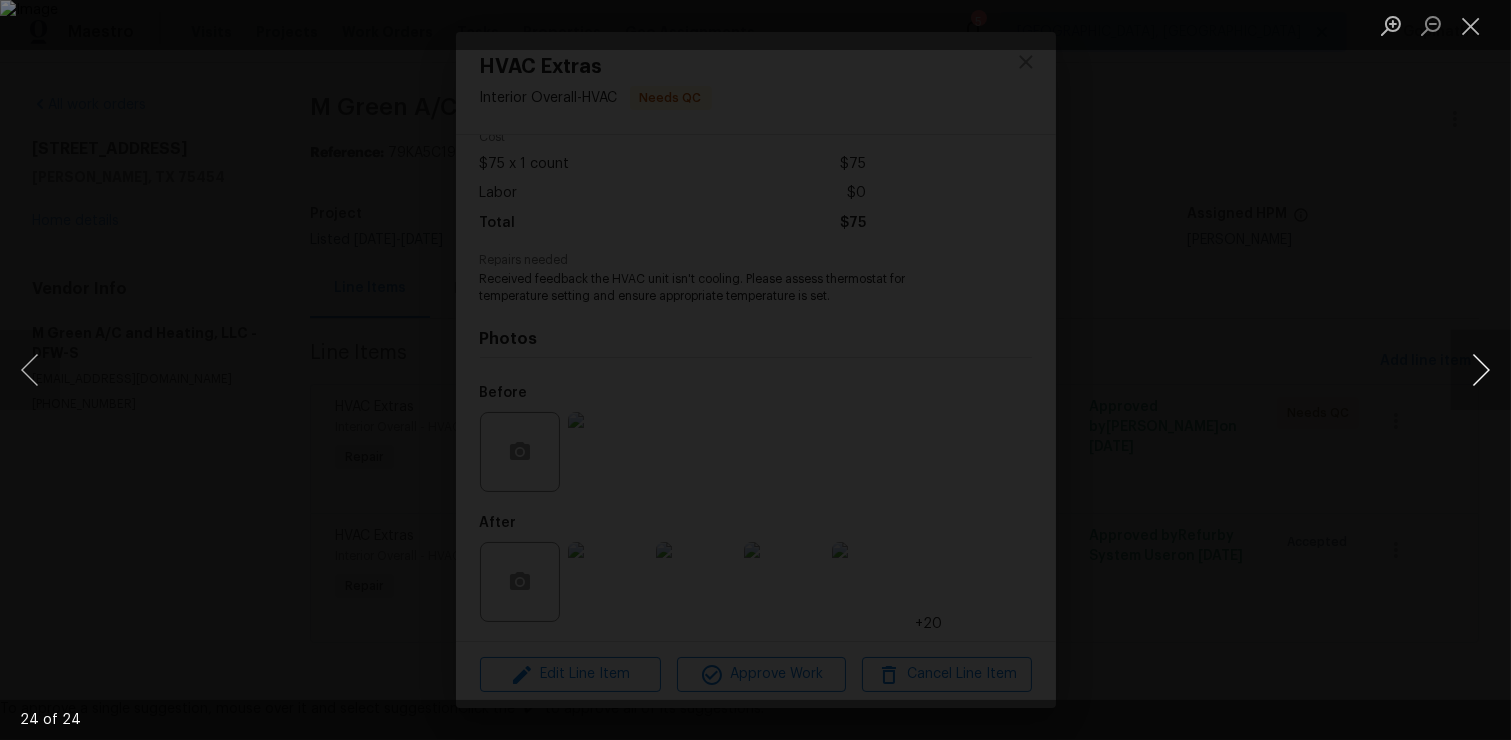click at bounding box center [1481, 370] 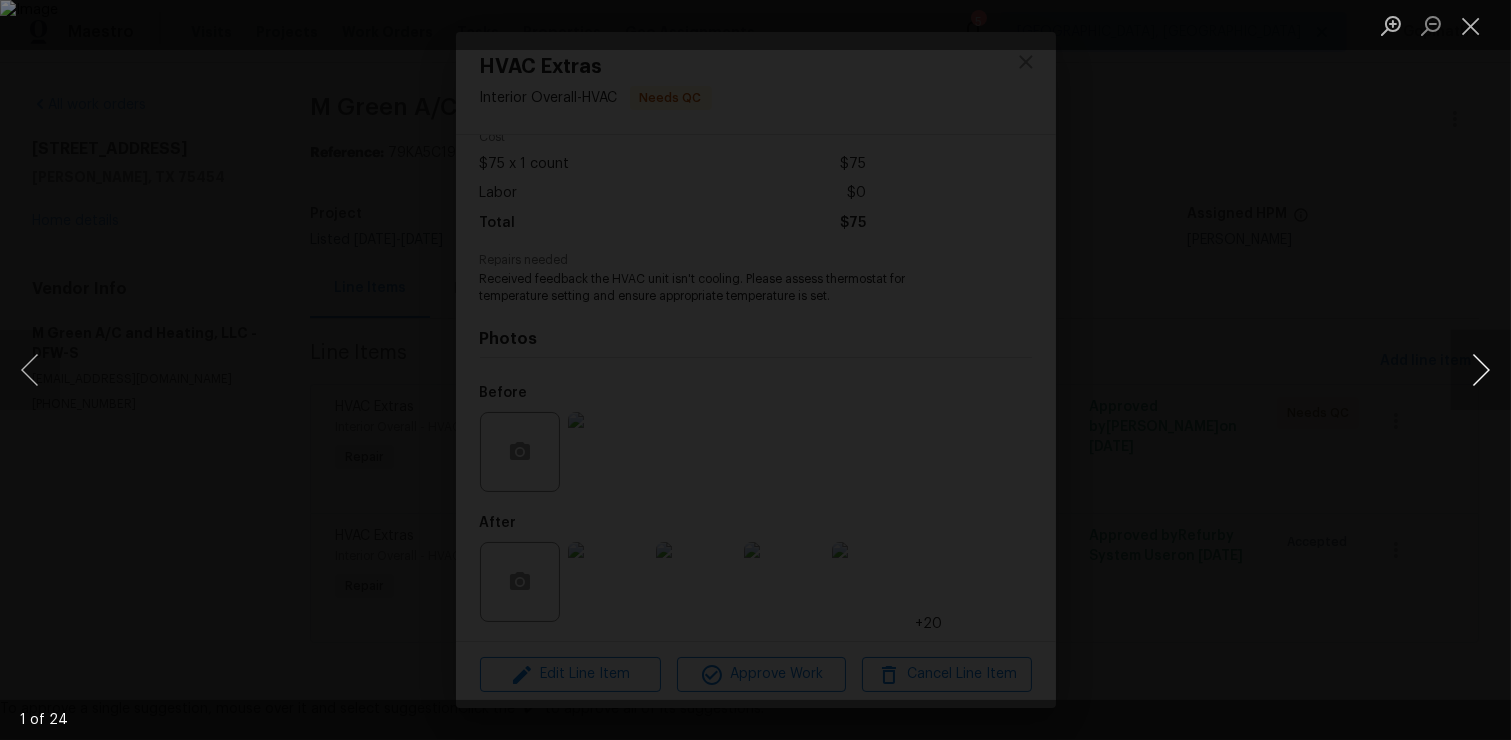 click at bounding box center [1481, 370] 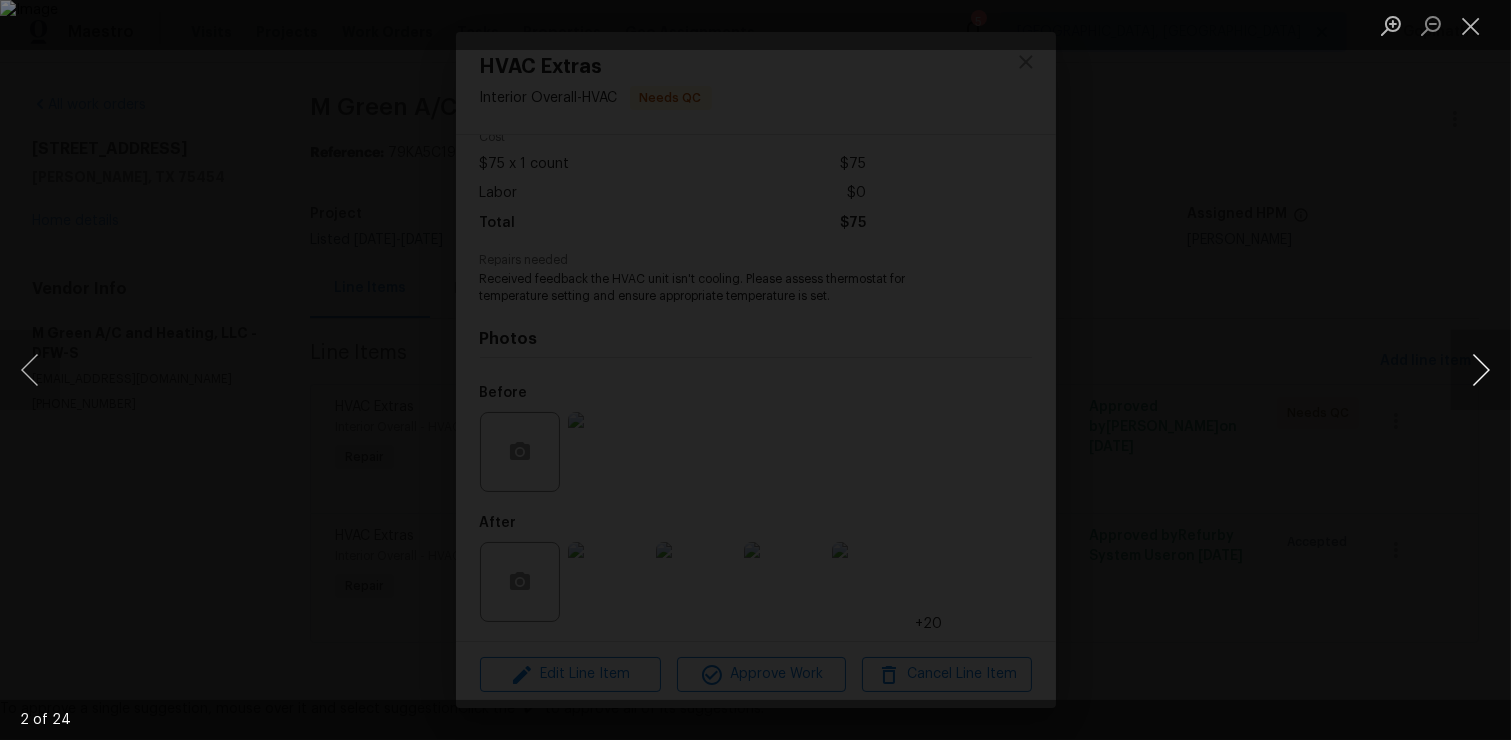 click at bounding box center [1481, 370] 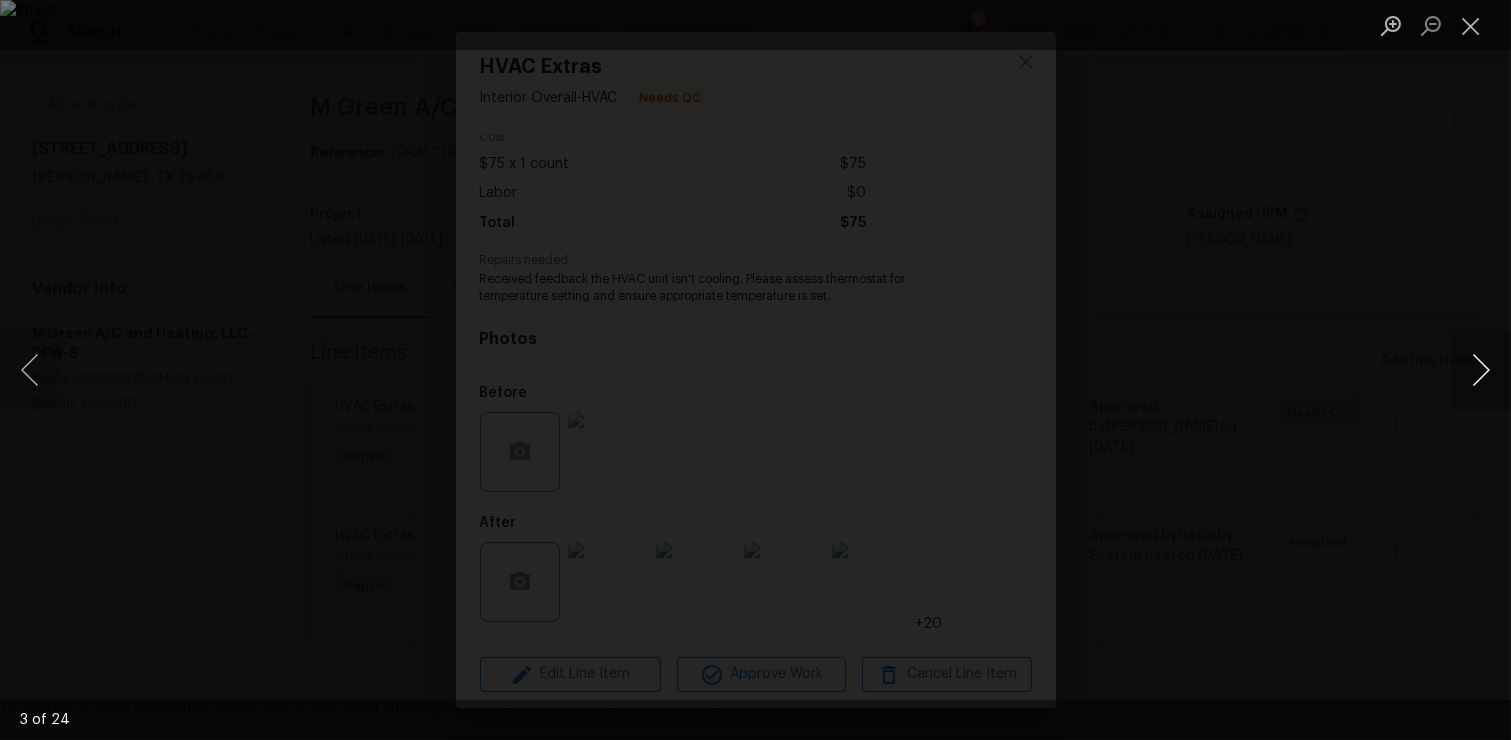 click at bounding box center [1481, 370] 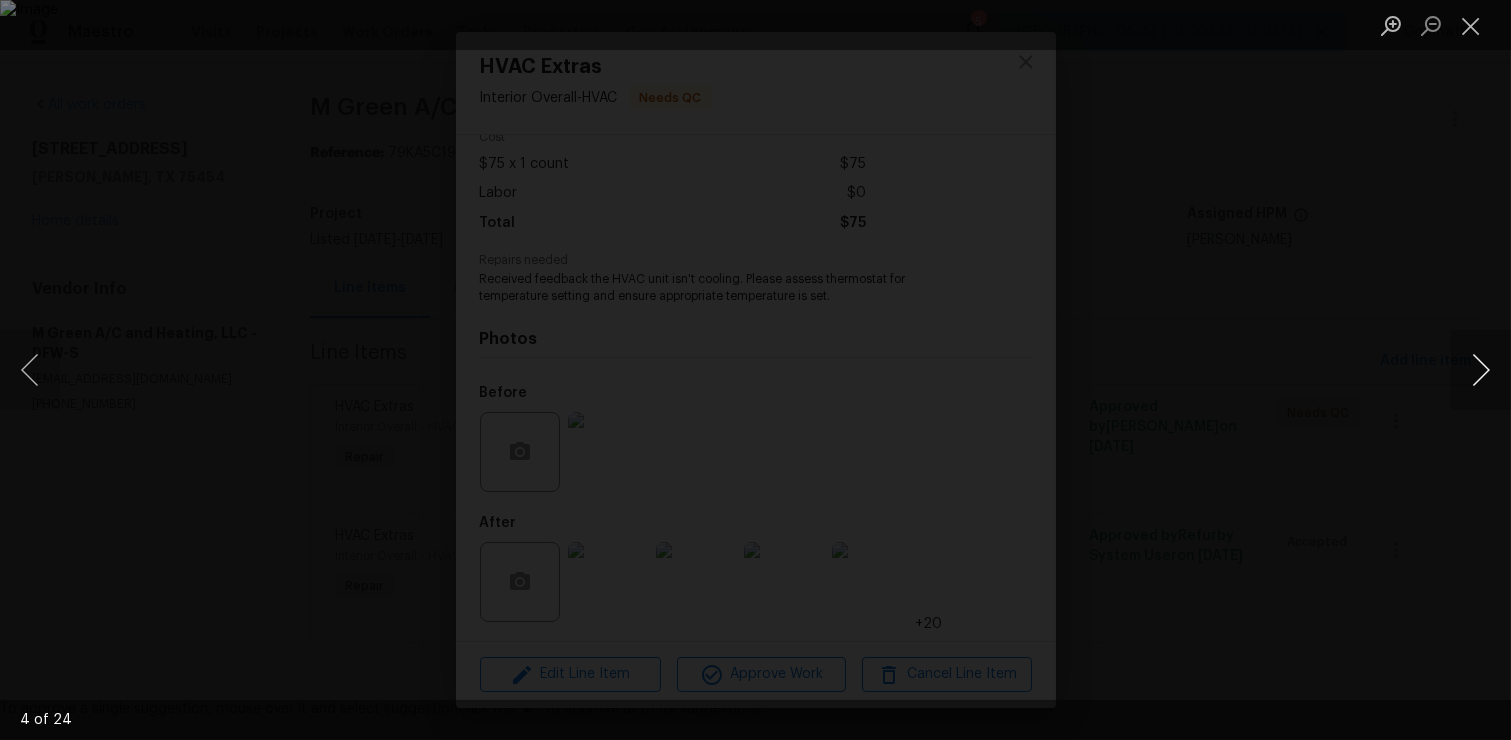 click at bounding box center [1481, 370] 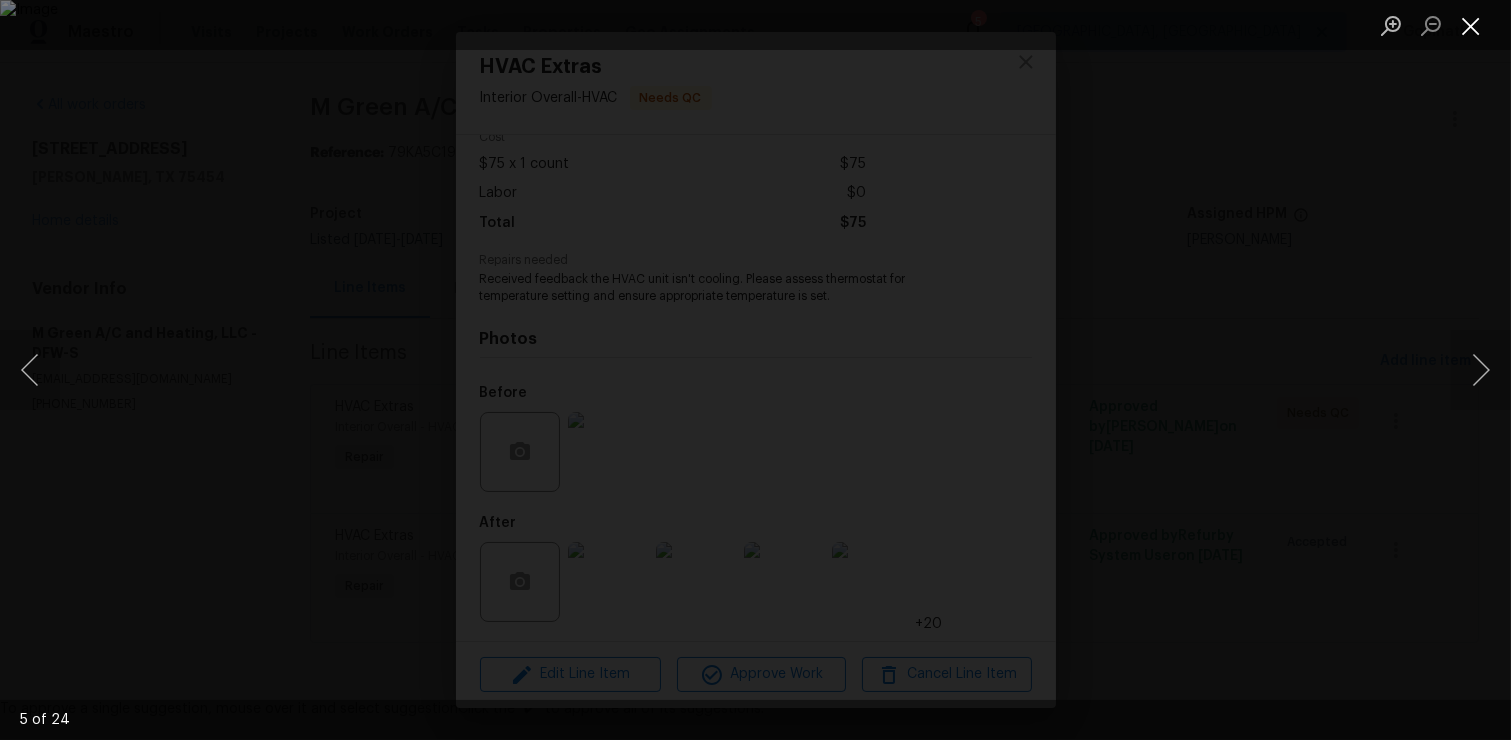click at bounding box center [1471, 25] 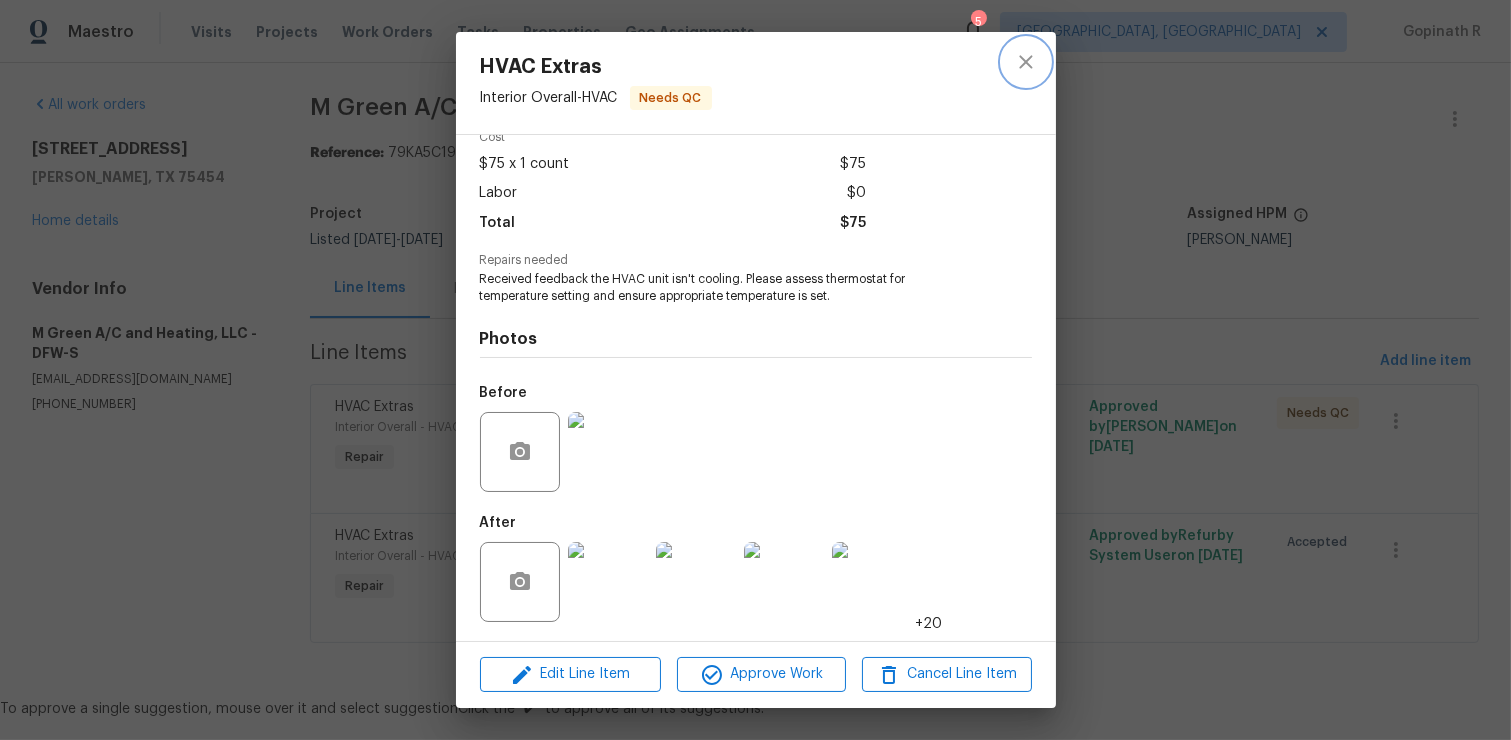 click 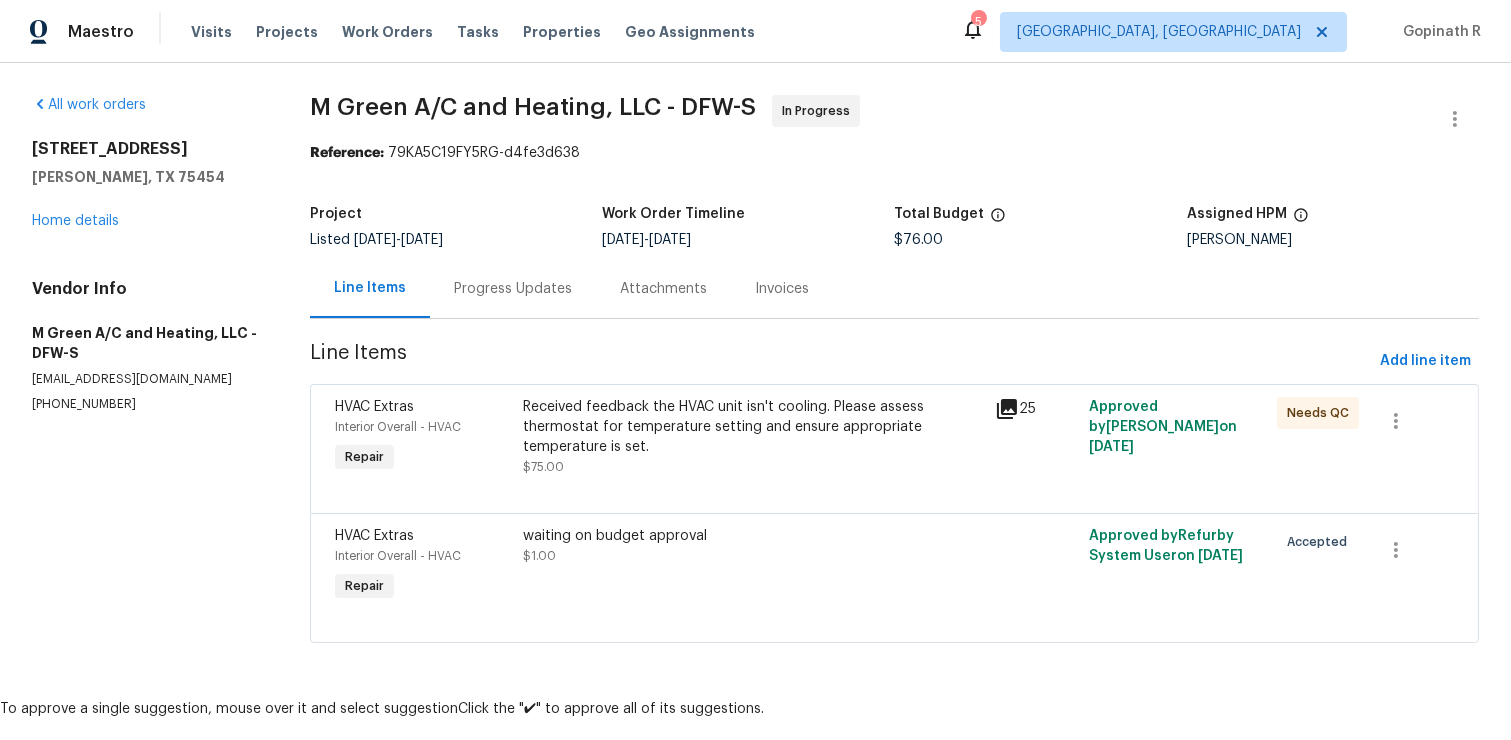click on "Progress Updates" at bounding box center (513, 289) 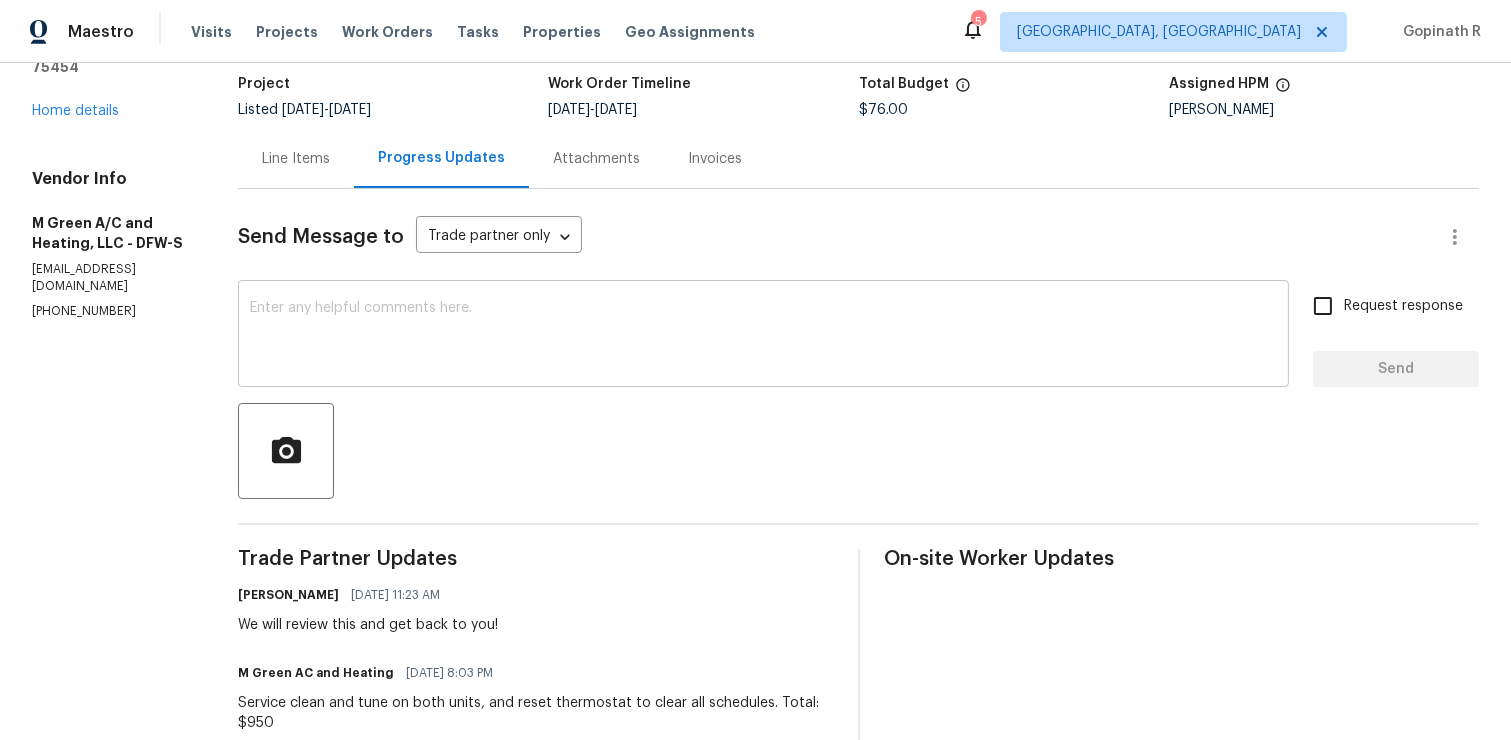 scroll, scrollTop: 0, scrollLeft: 0, axis: both 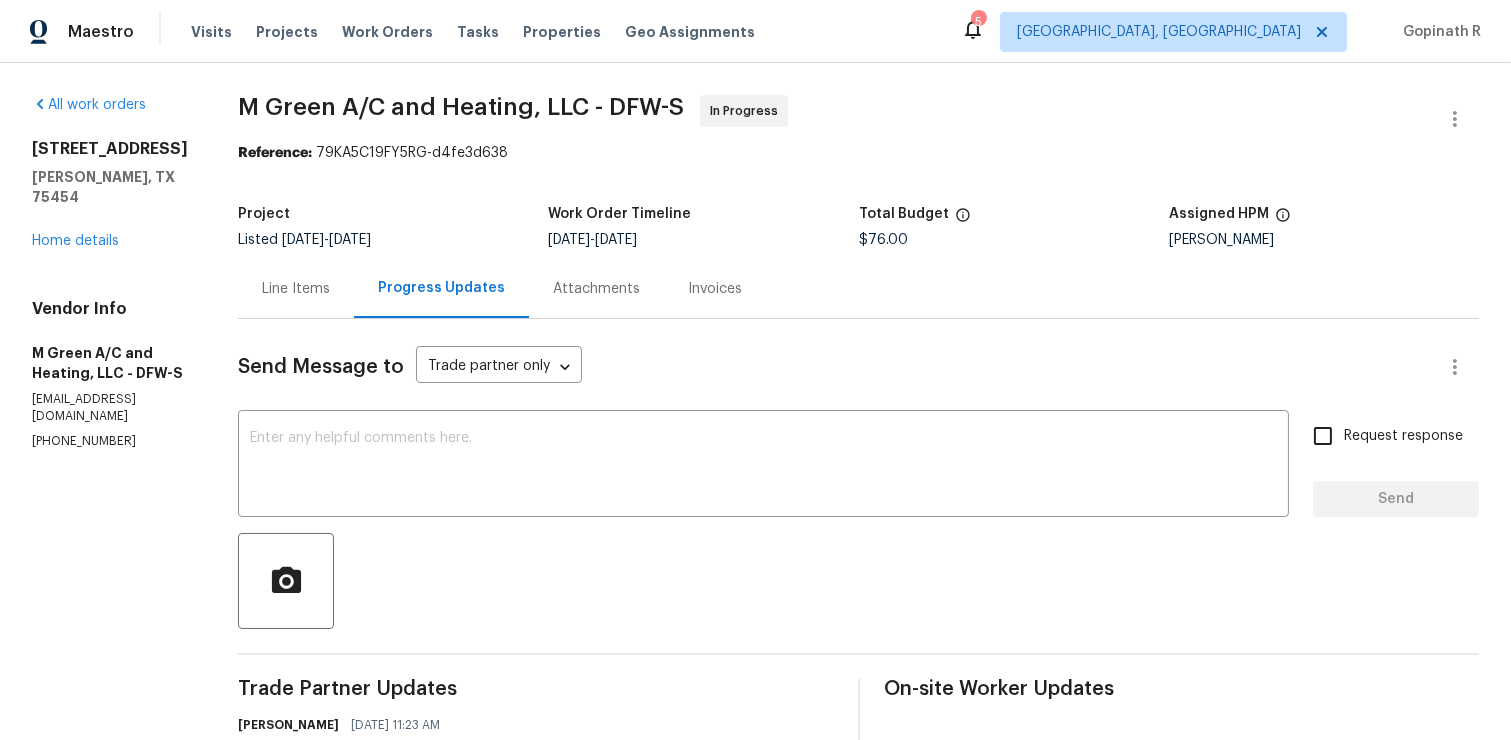 click on "Line Items" at bounding box center [296, 289] 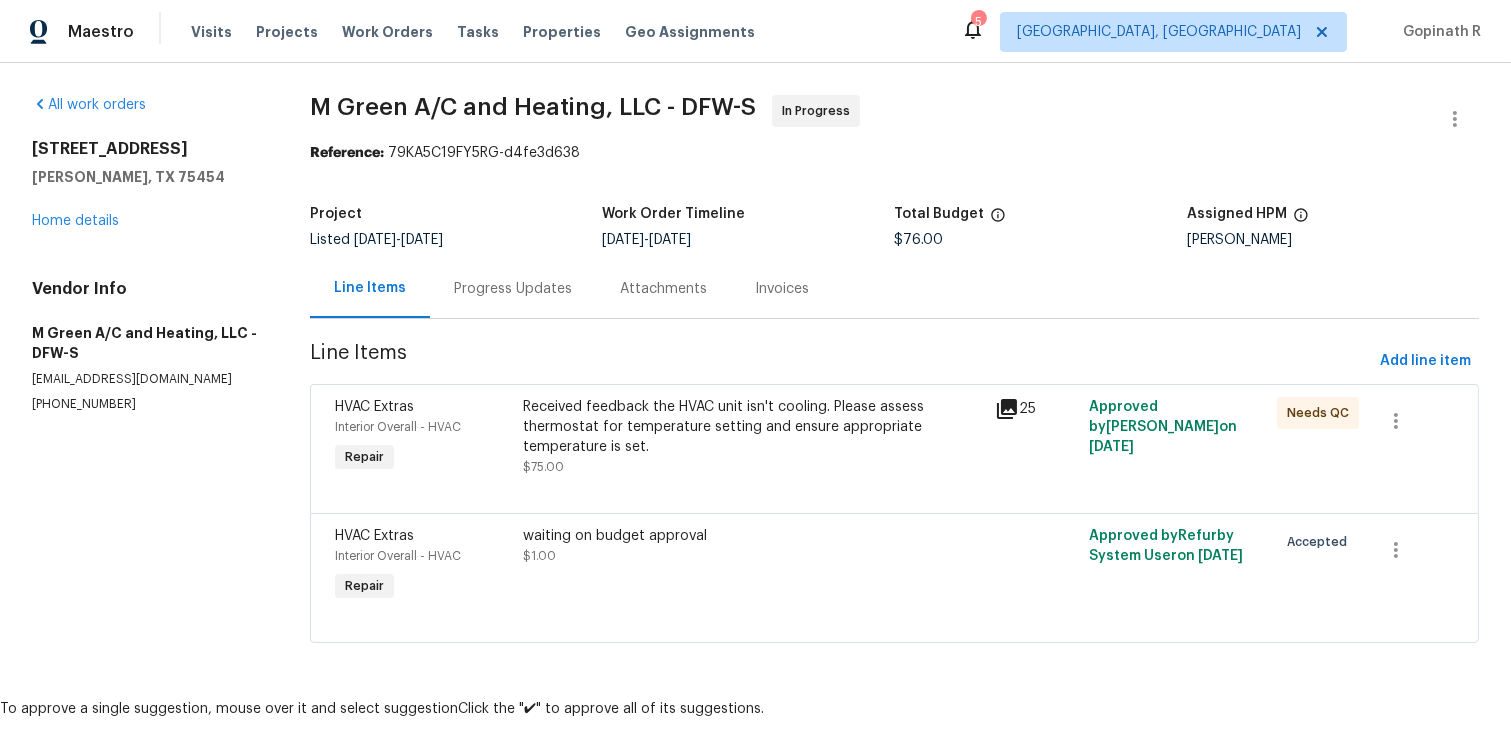 click on "Progress Updates" at bounding box center [513, 289] 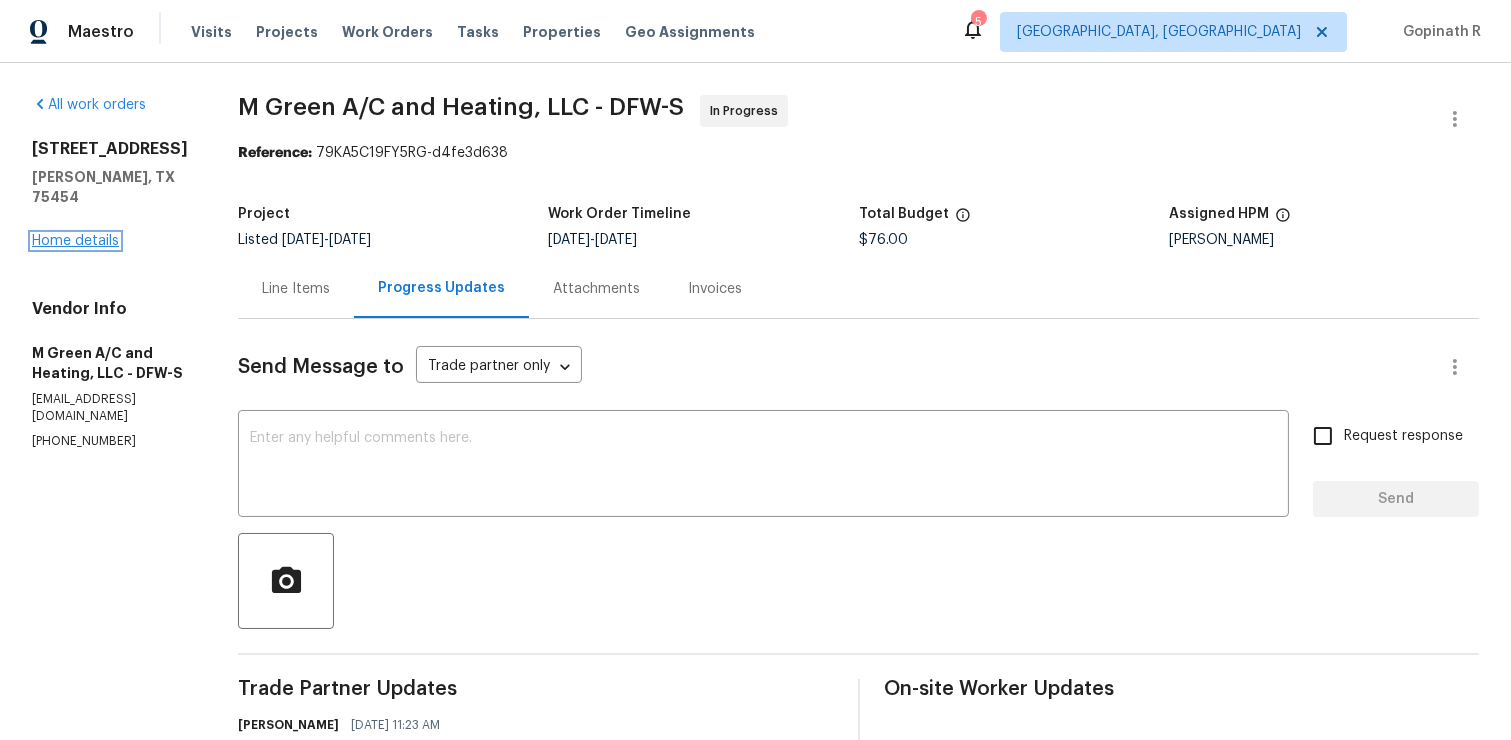click on "Home details" at bounding box center [75, 241] 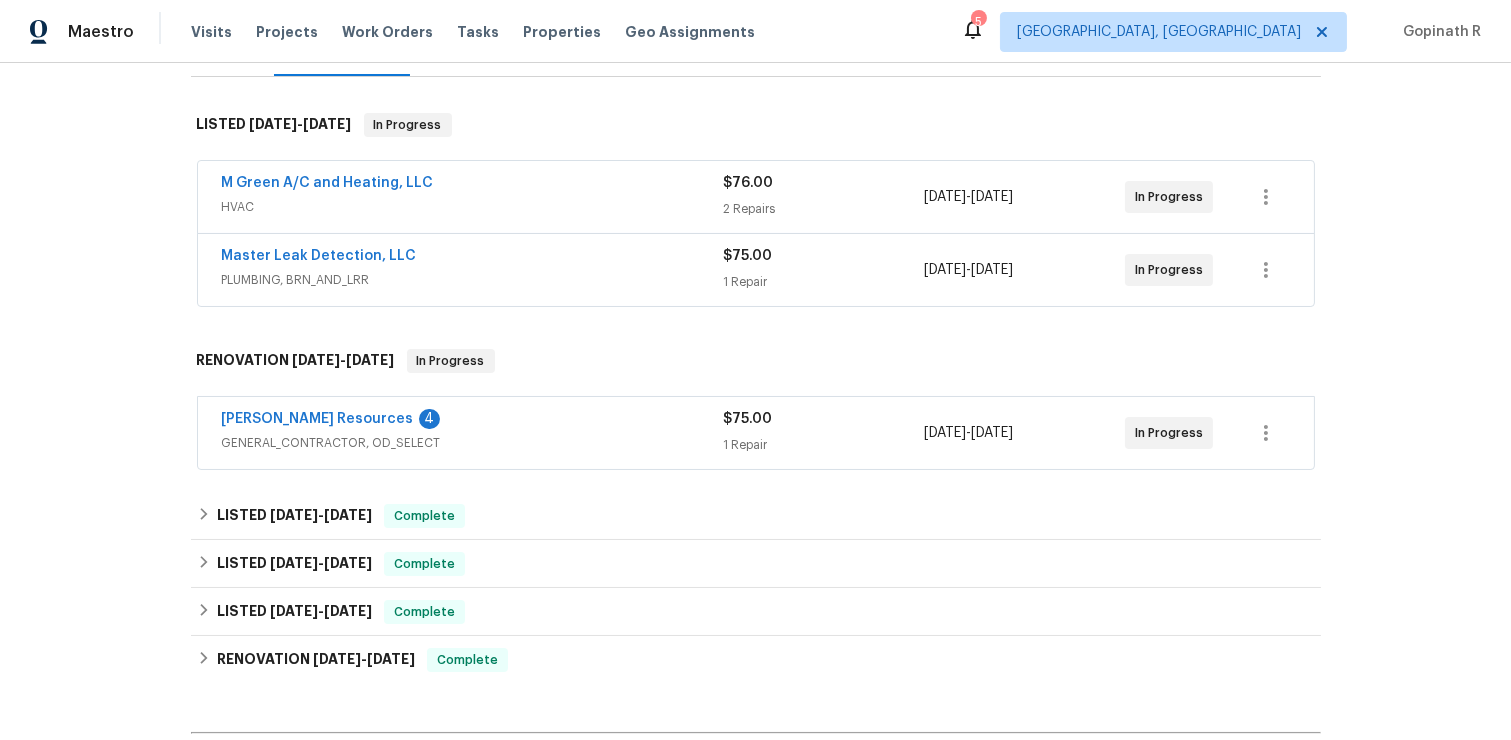 scroll, scrollTop: 0, scrollLeft: 0, axis: both 